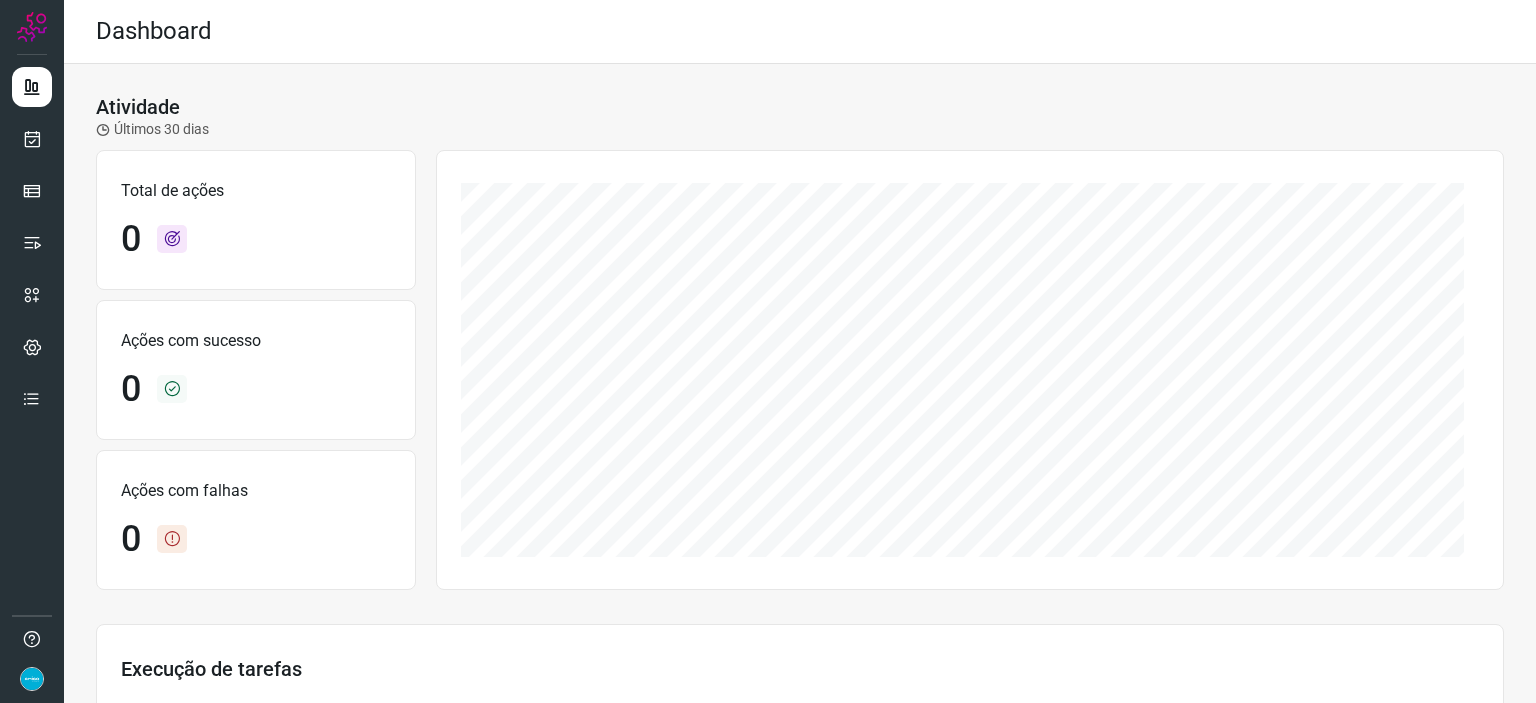 scroll, scrollTop: 0, scrollLeft: 0, axis: both 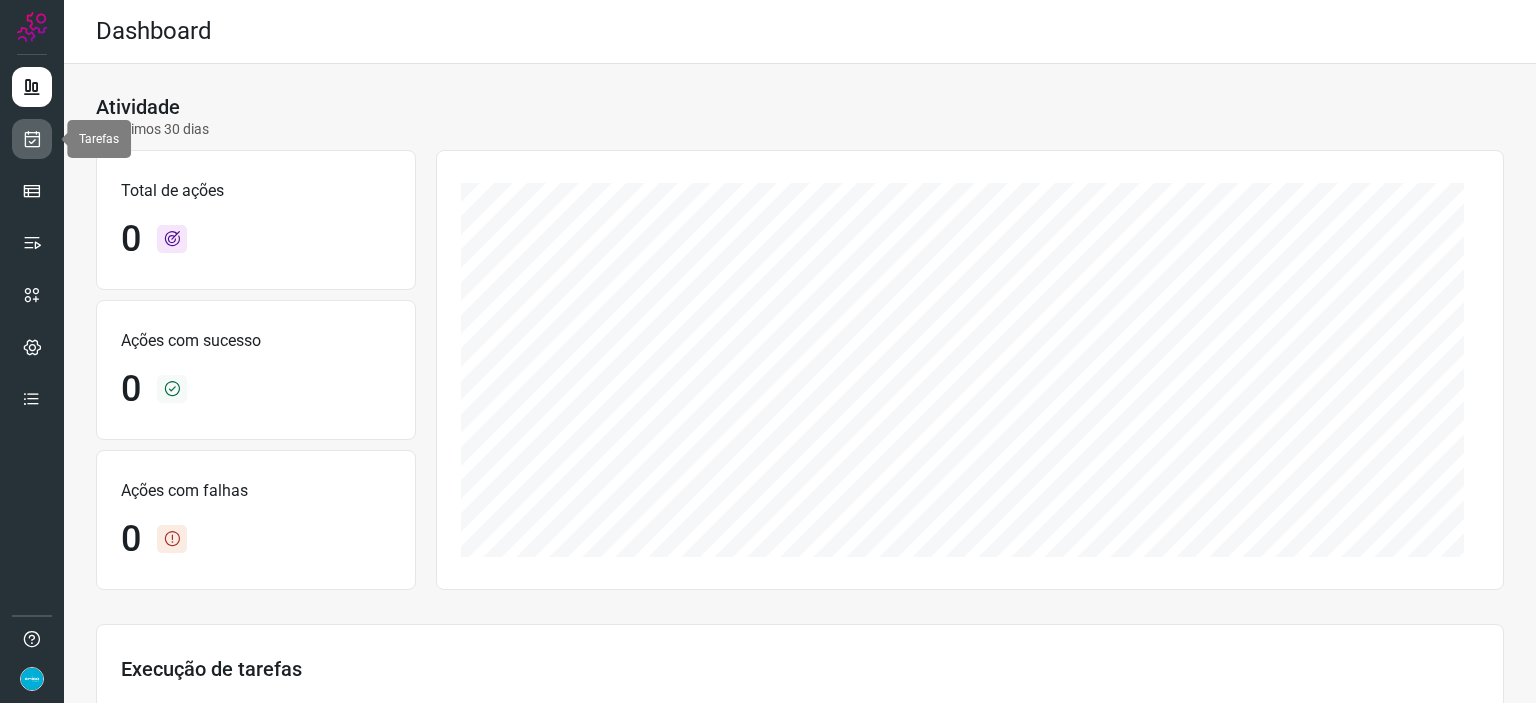click at bounding box center (32, 139) 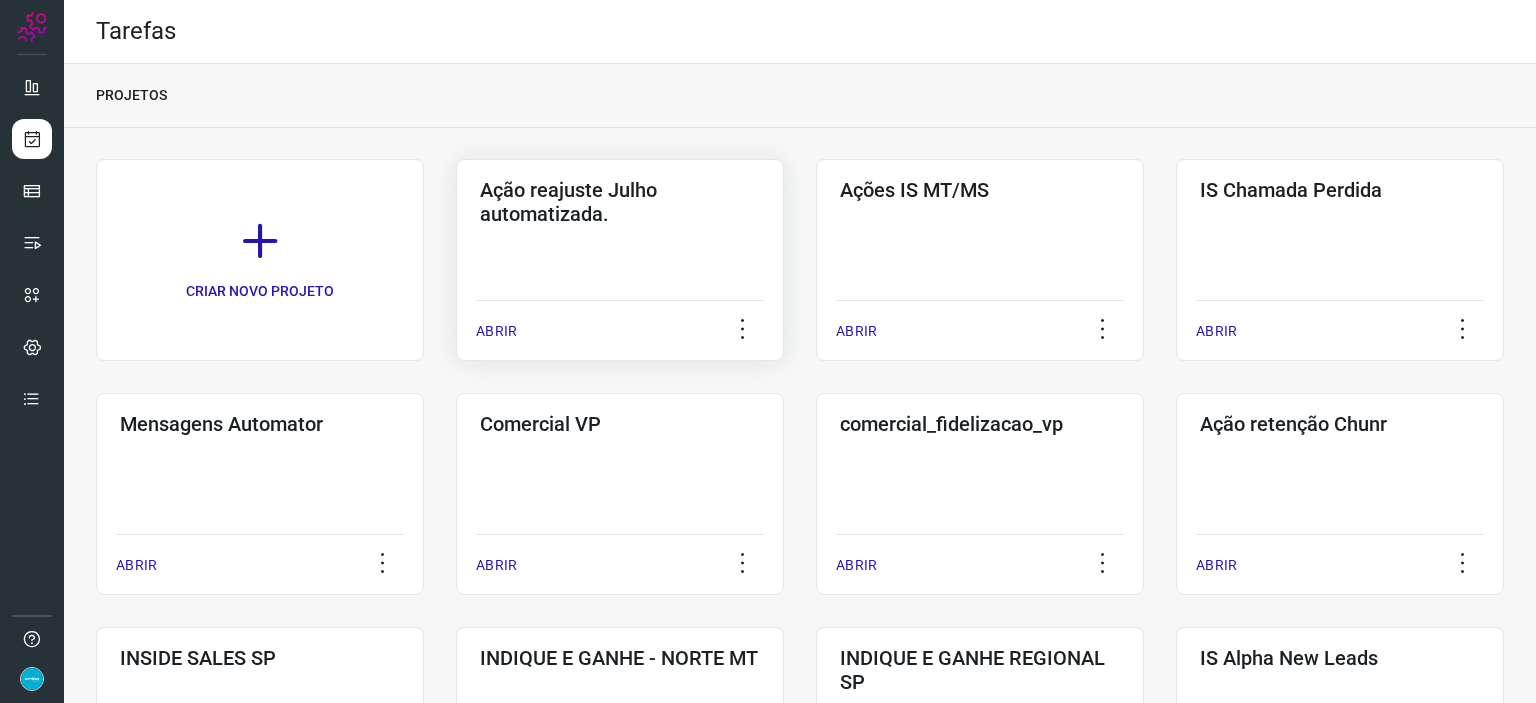 click on "ABRIR" at bounding box center [496, 331] 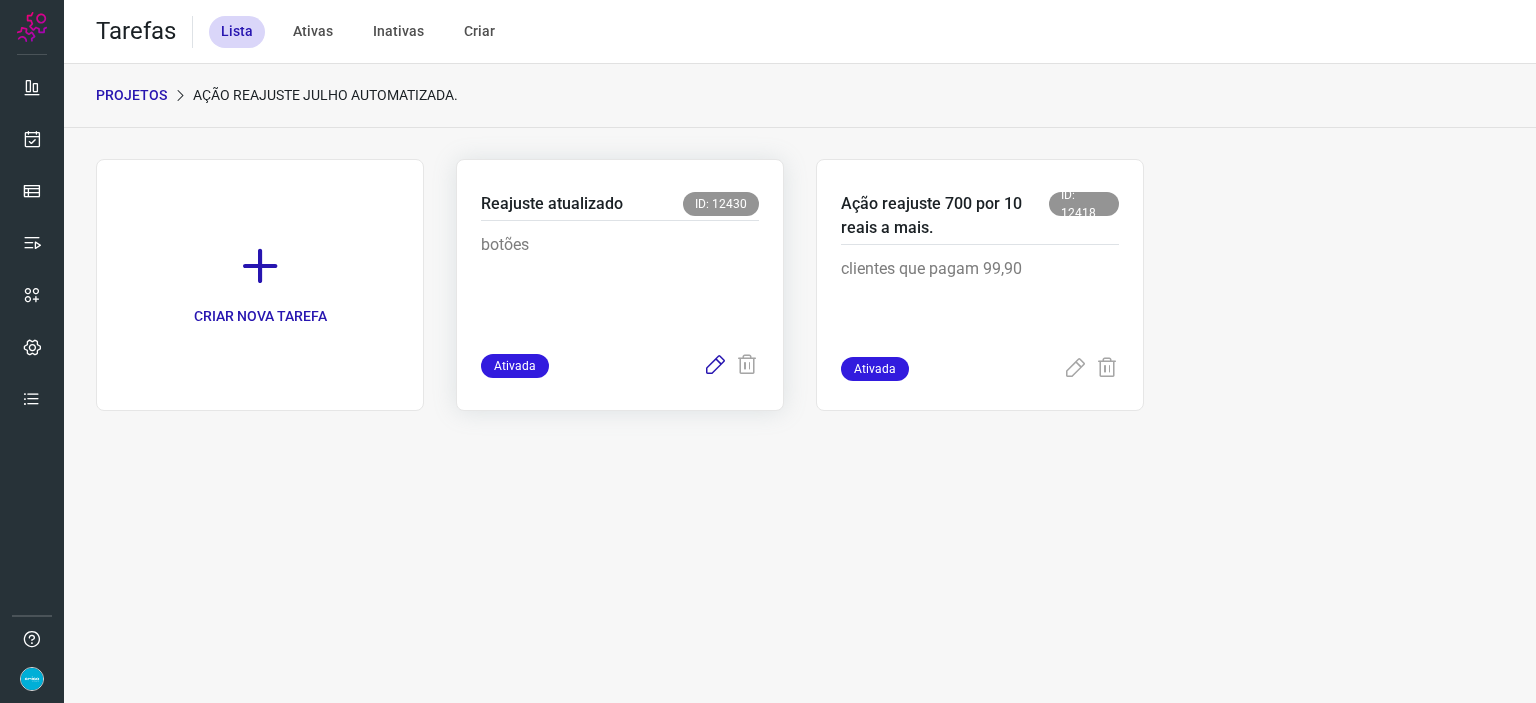 click at bounding box center [715, 366] 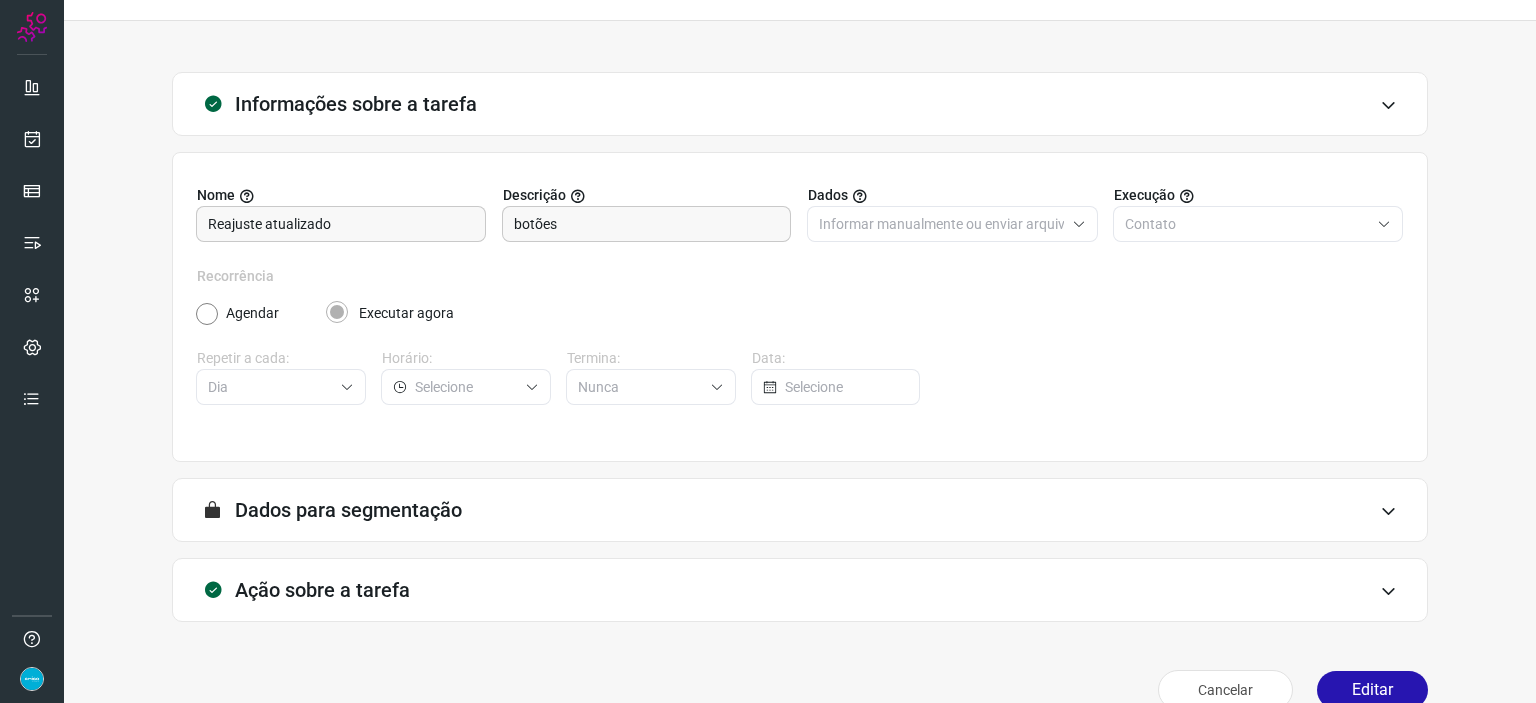 scroll, scrollTop: 77, scrollLeft: 0, axis: vertical 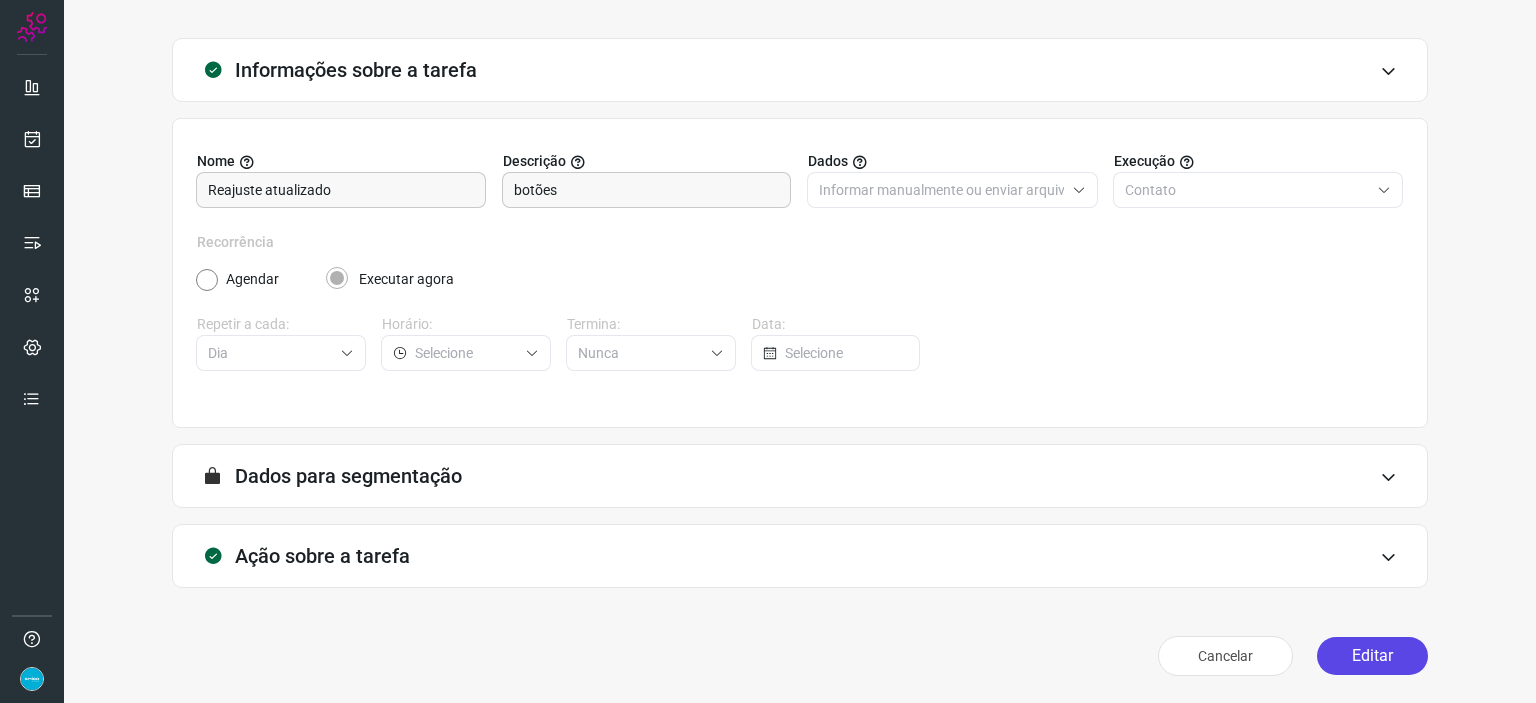 click on "Editar" at bounding box center [1372, 656] 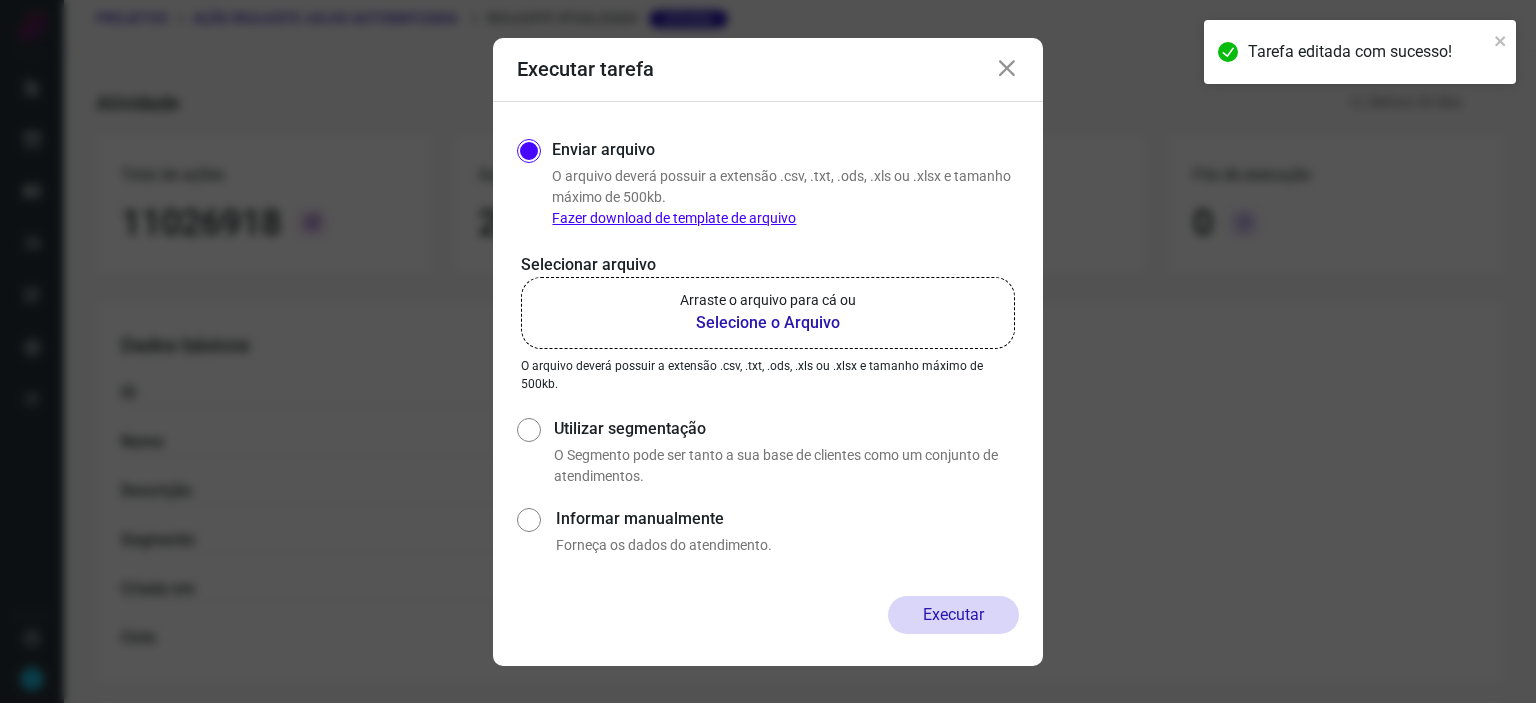 click on "Selecione o Arquivo" at bounding box center [768, 323] 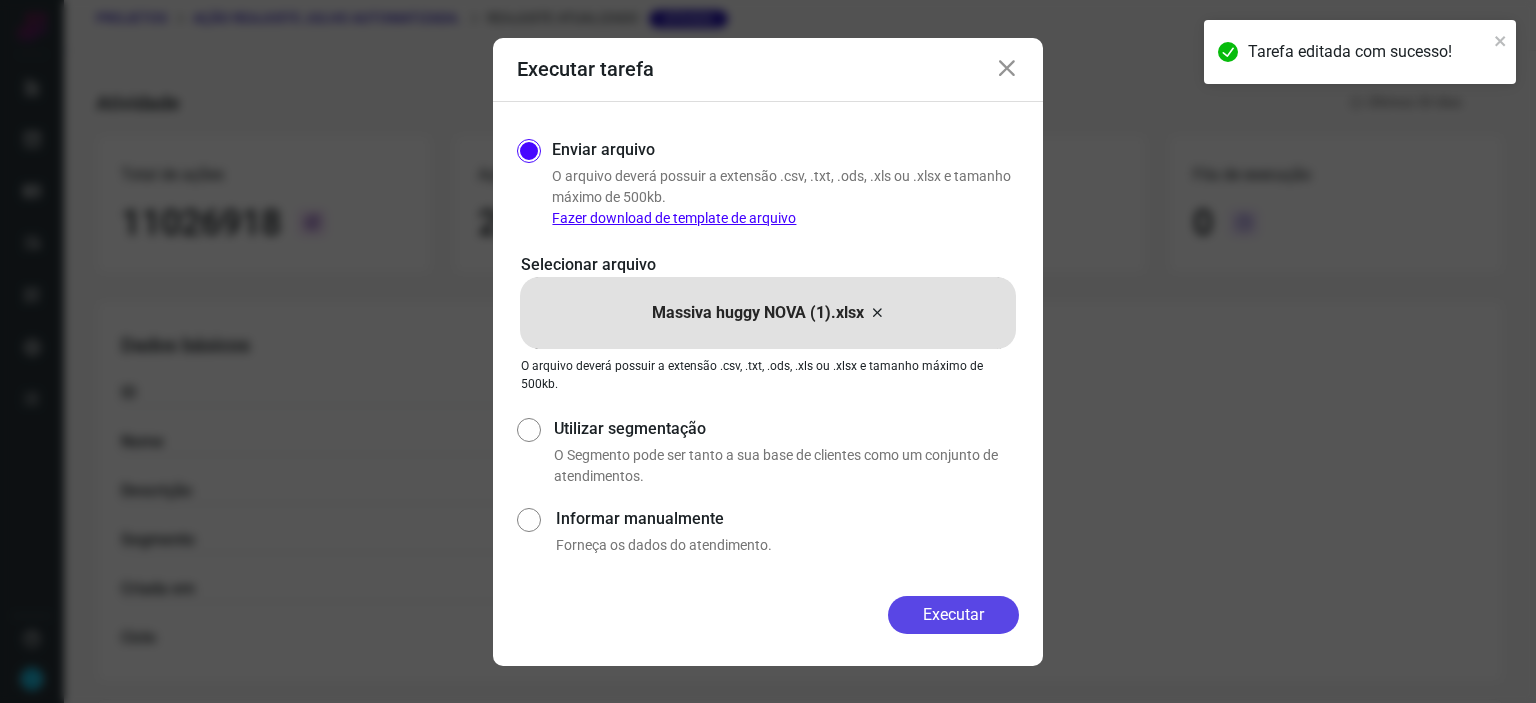 click on "Executar" at bounding box center [953, 615] 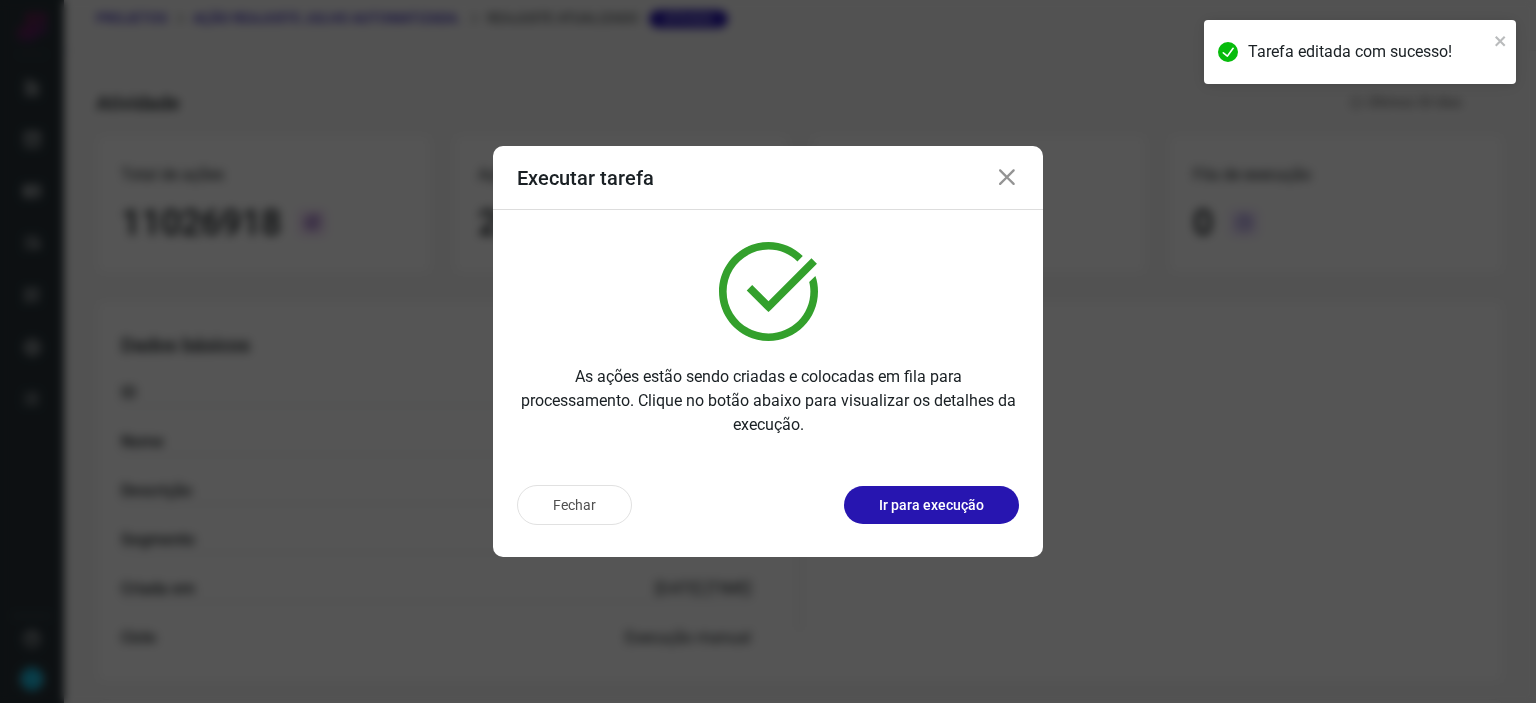 click at bounding box center (1007, 178) 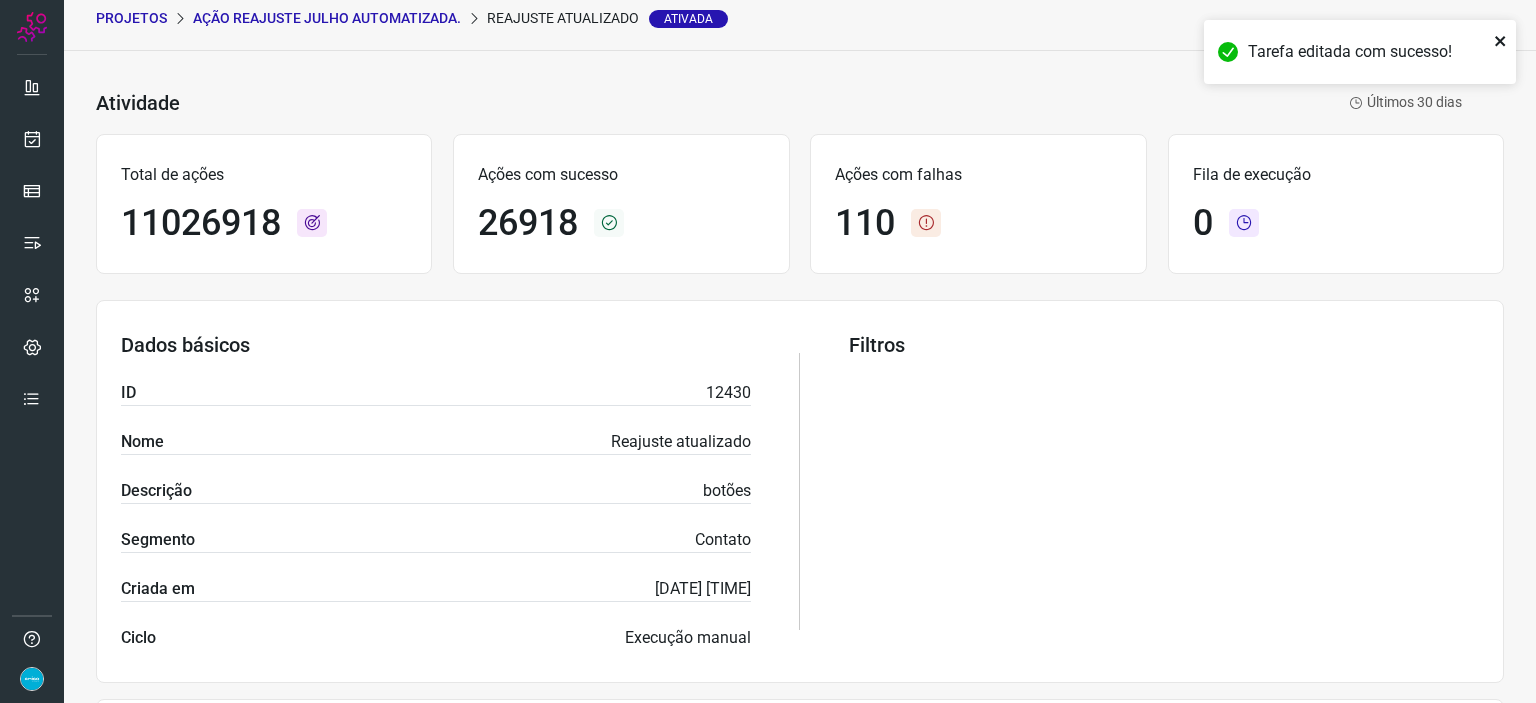 click at bounding box center (1500, 41) 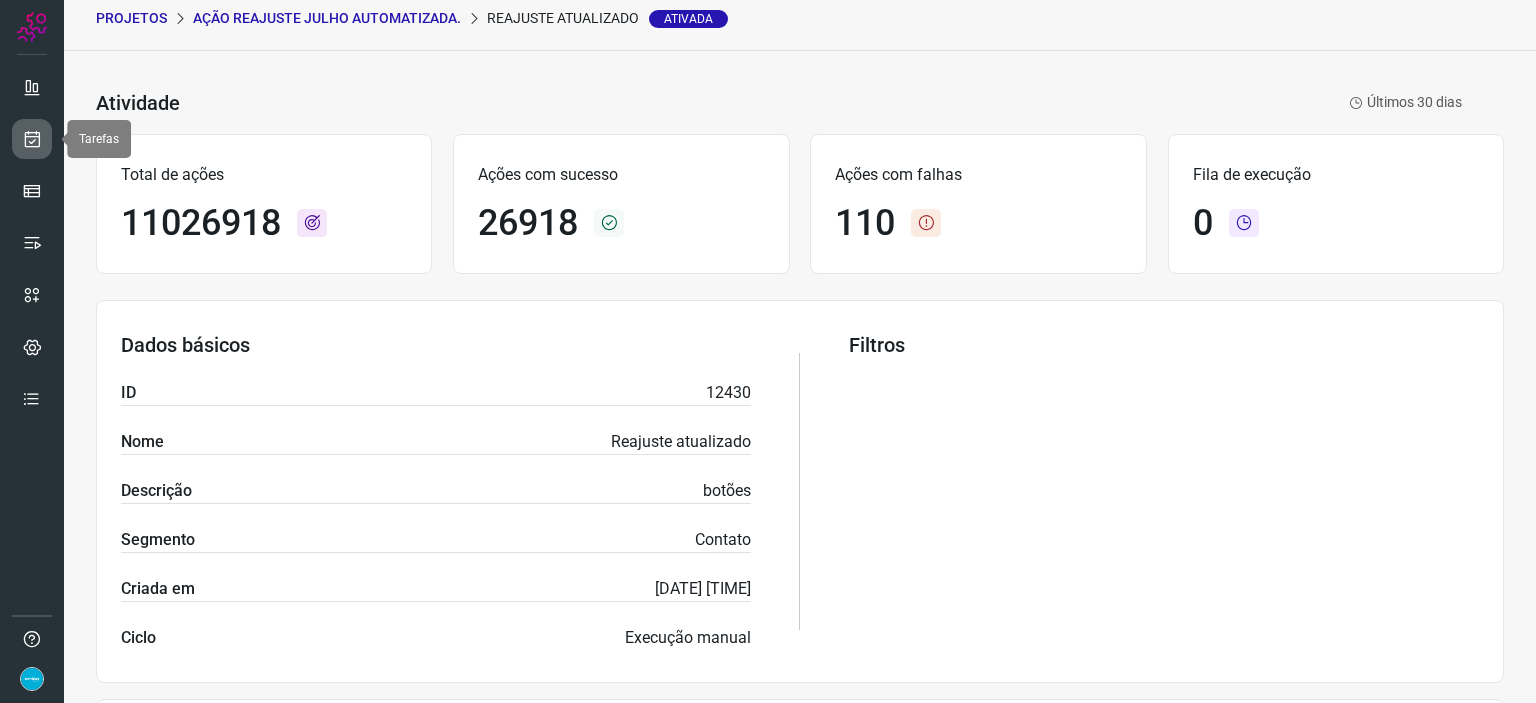 click at bounding box center (32, 139) 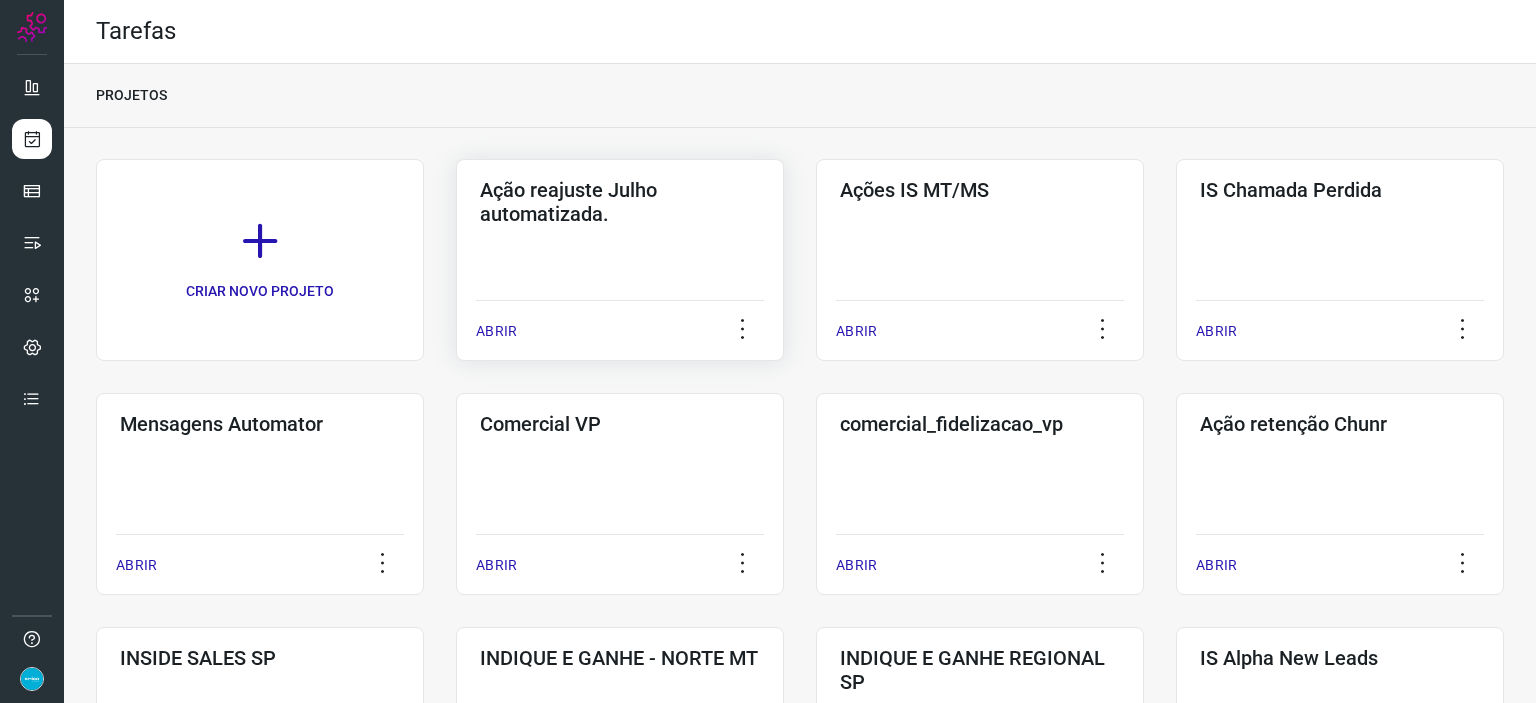 click on "ABRIR" at bounding box center [496, 331] 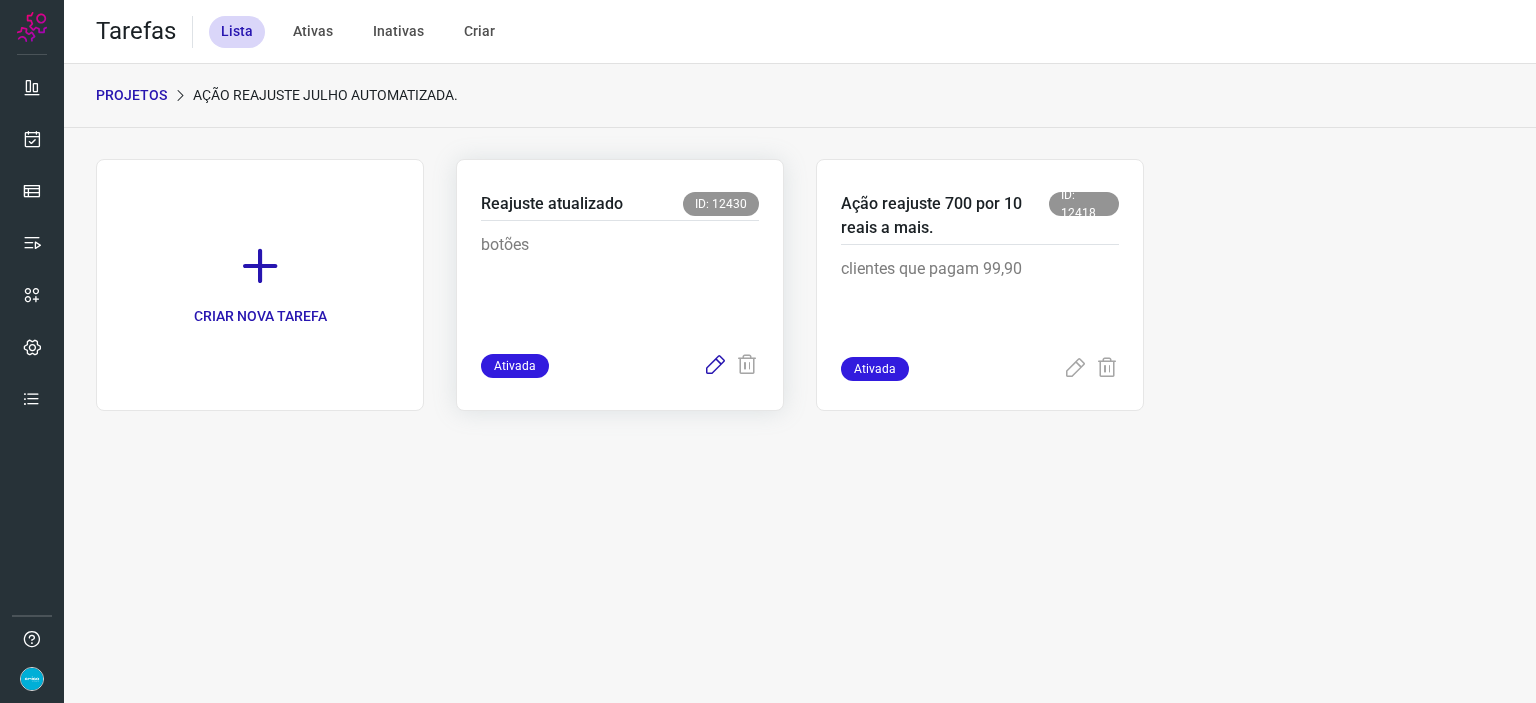 click at bounding box center (715, 366) 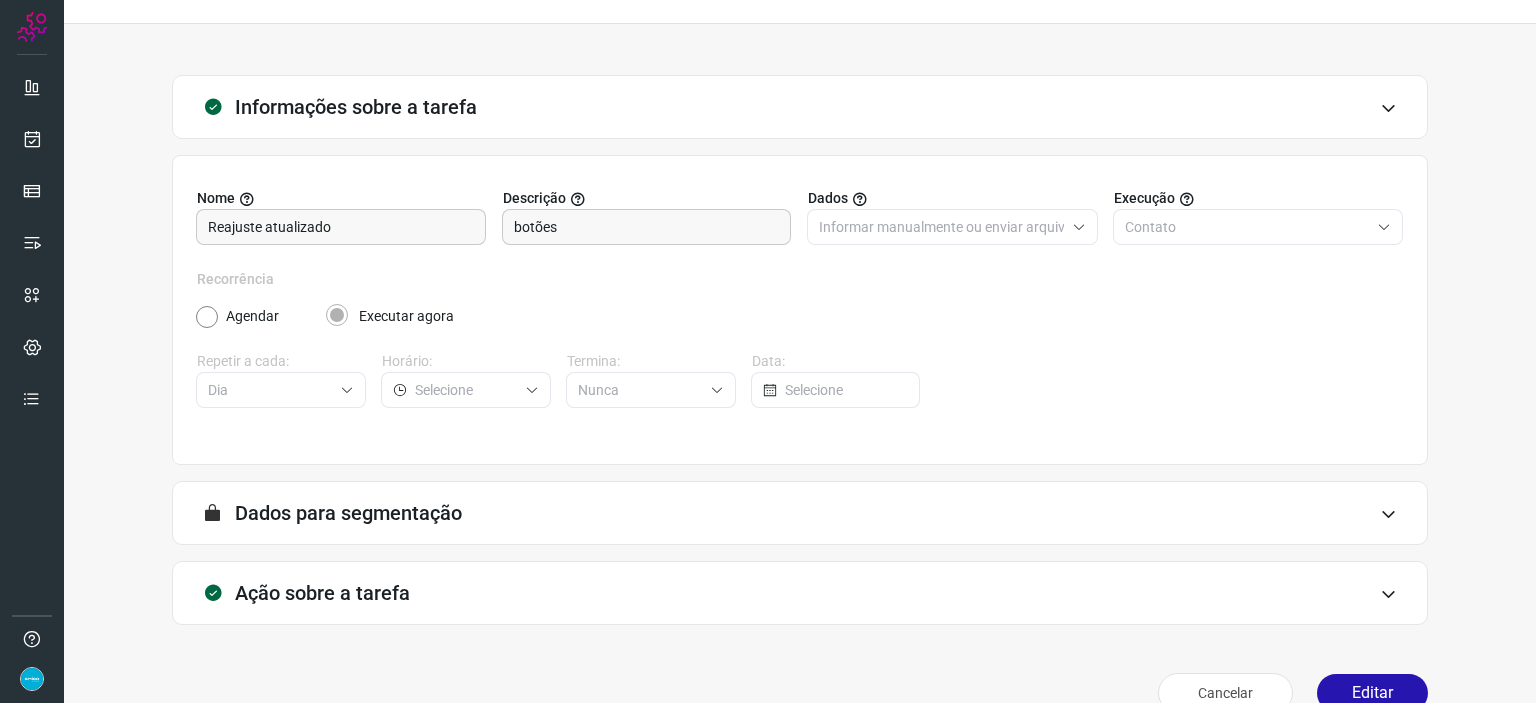 scroll, scrollTop: 77, scrollLeft: 0, axis: vertical 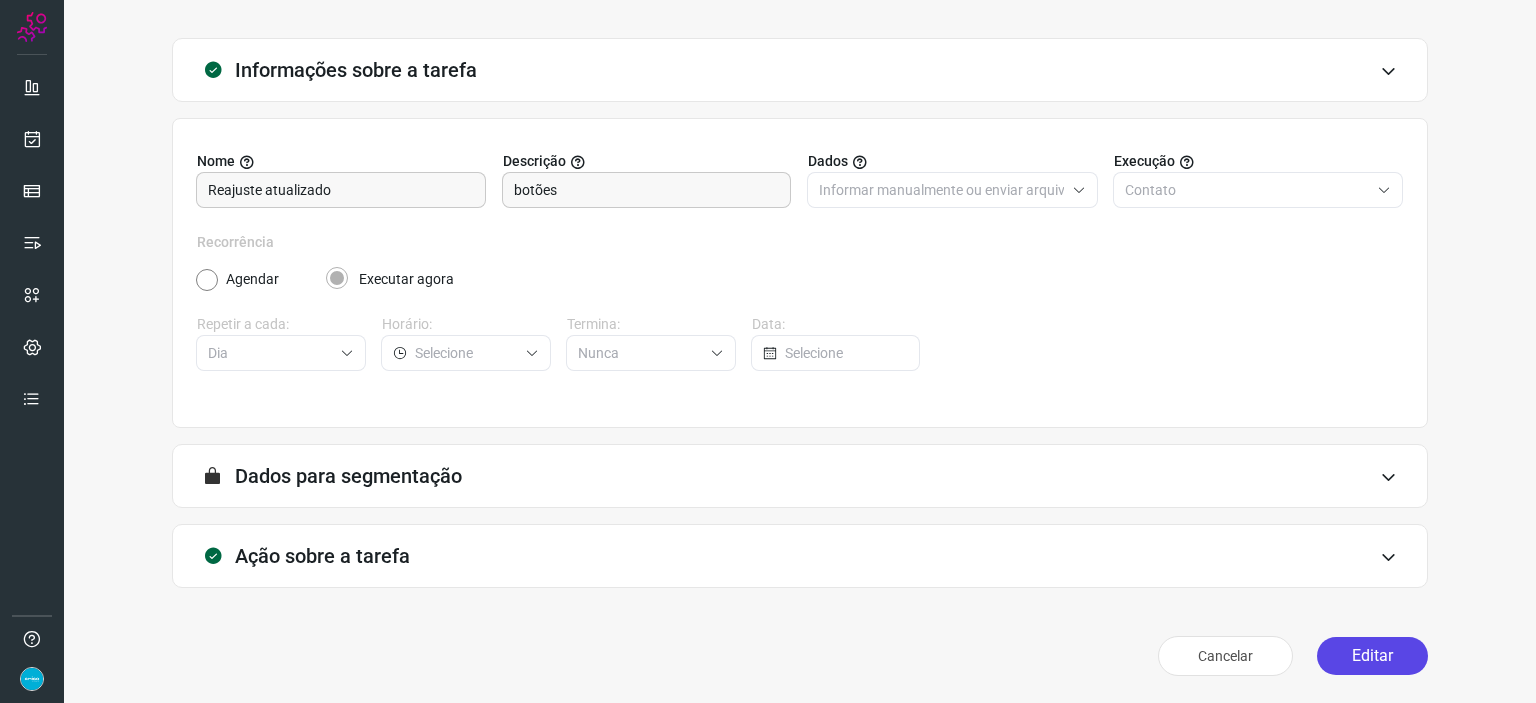 click on "Editar" at bounding box center (1372, 656) 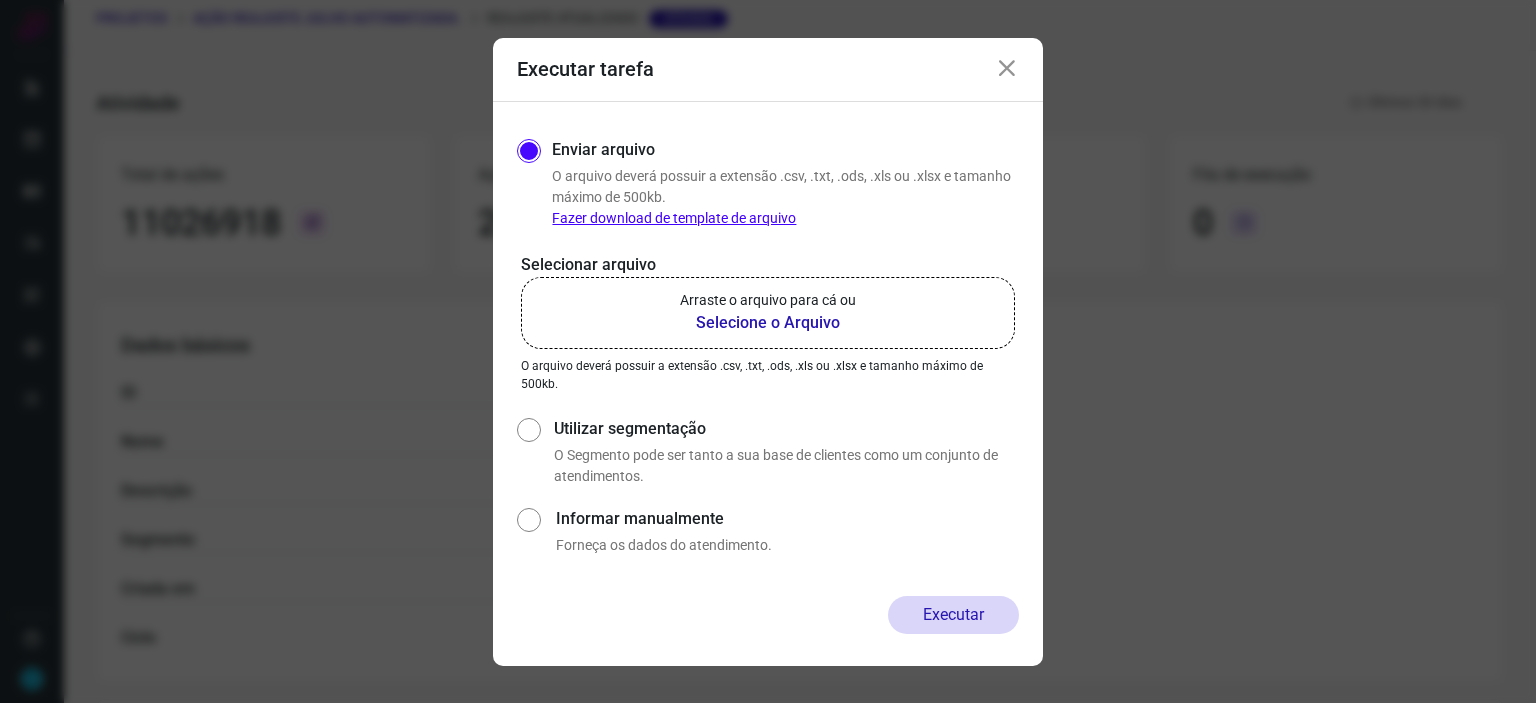click on "Selecione o Arquivo" at bounding box center [768, 323] 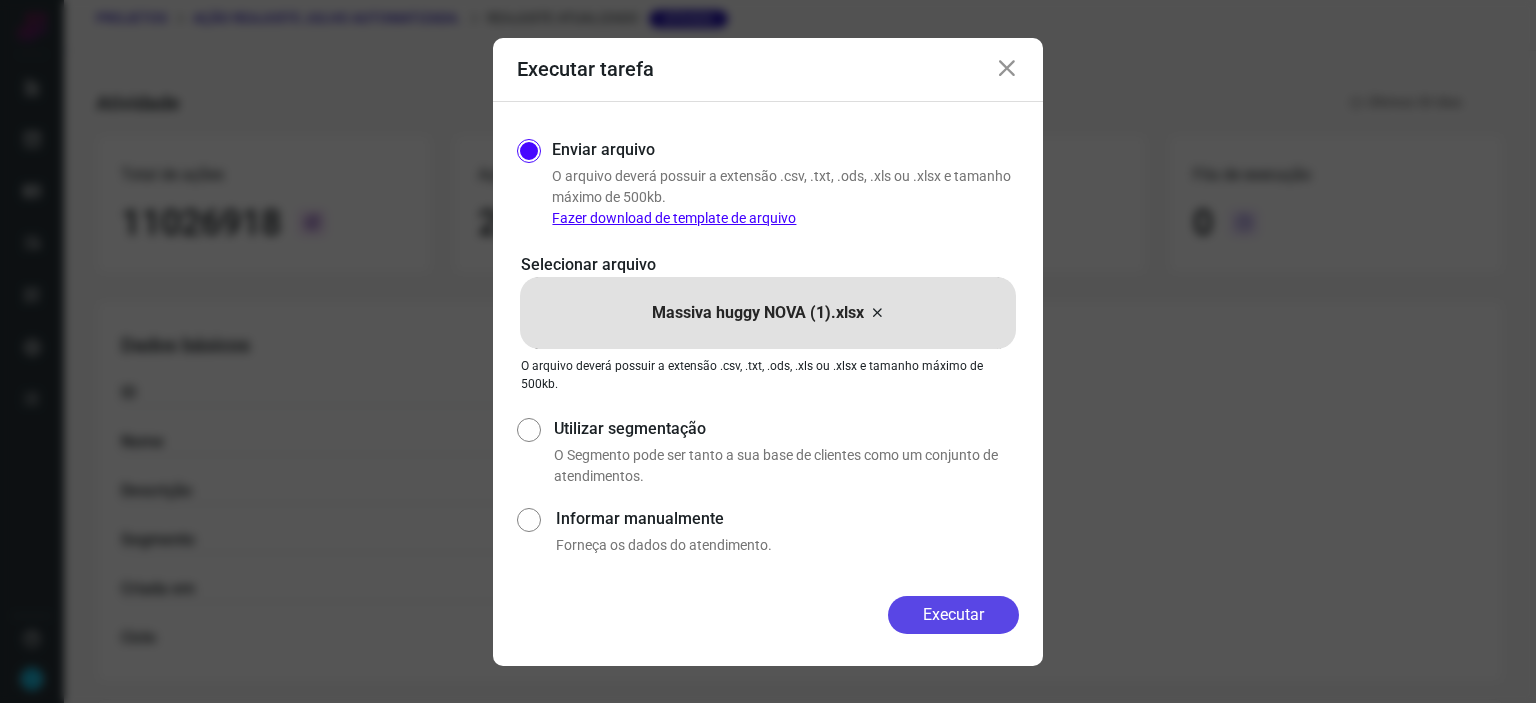 click on "Executar" at bounding box center (953, 615) 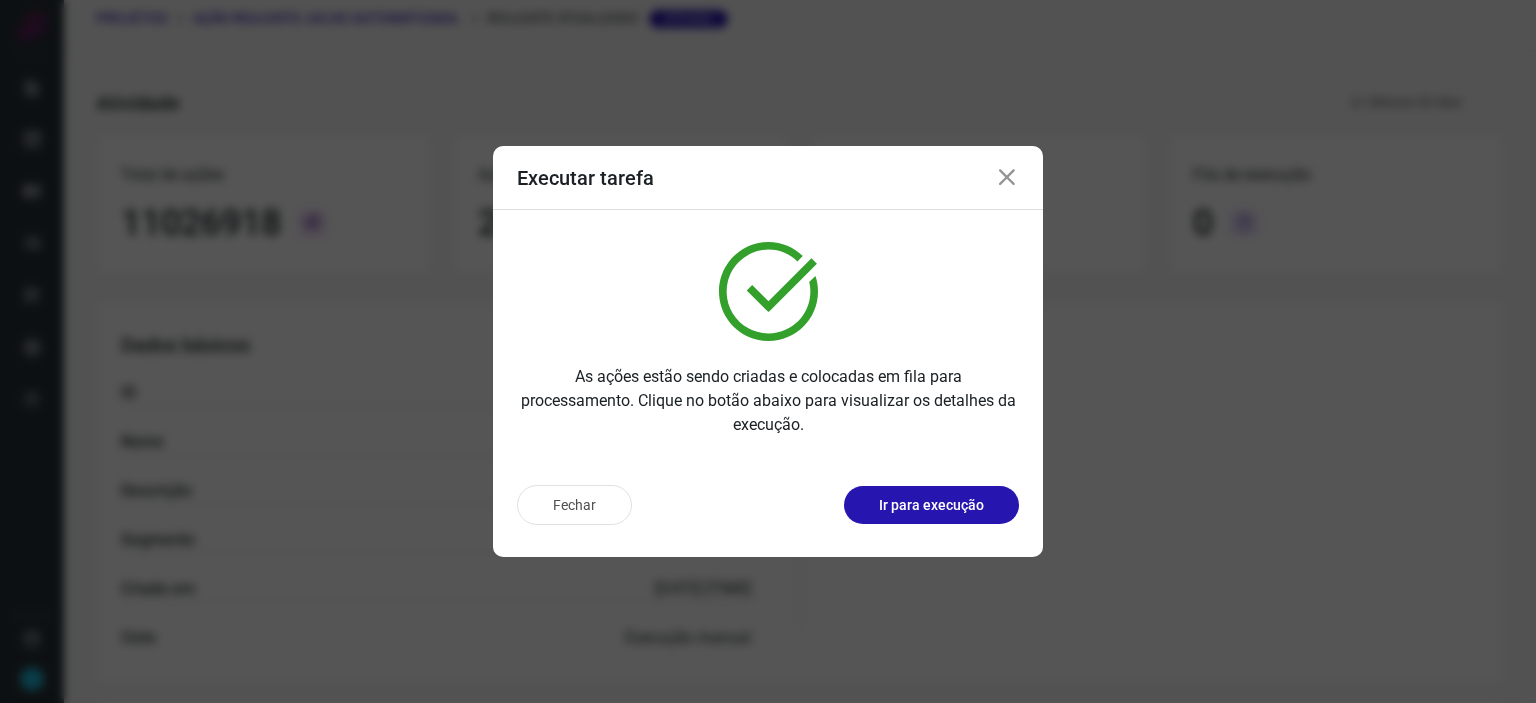 click at bounding box center [1007, 178] 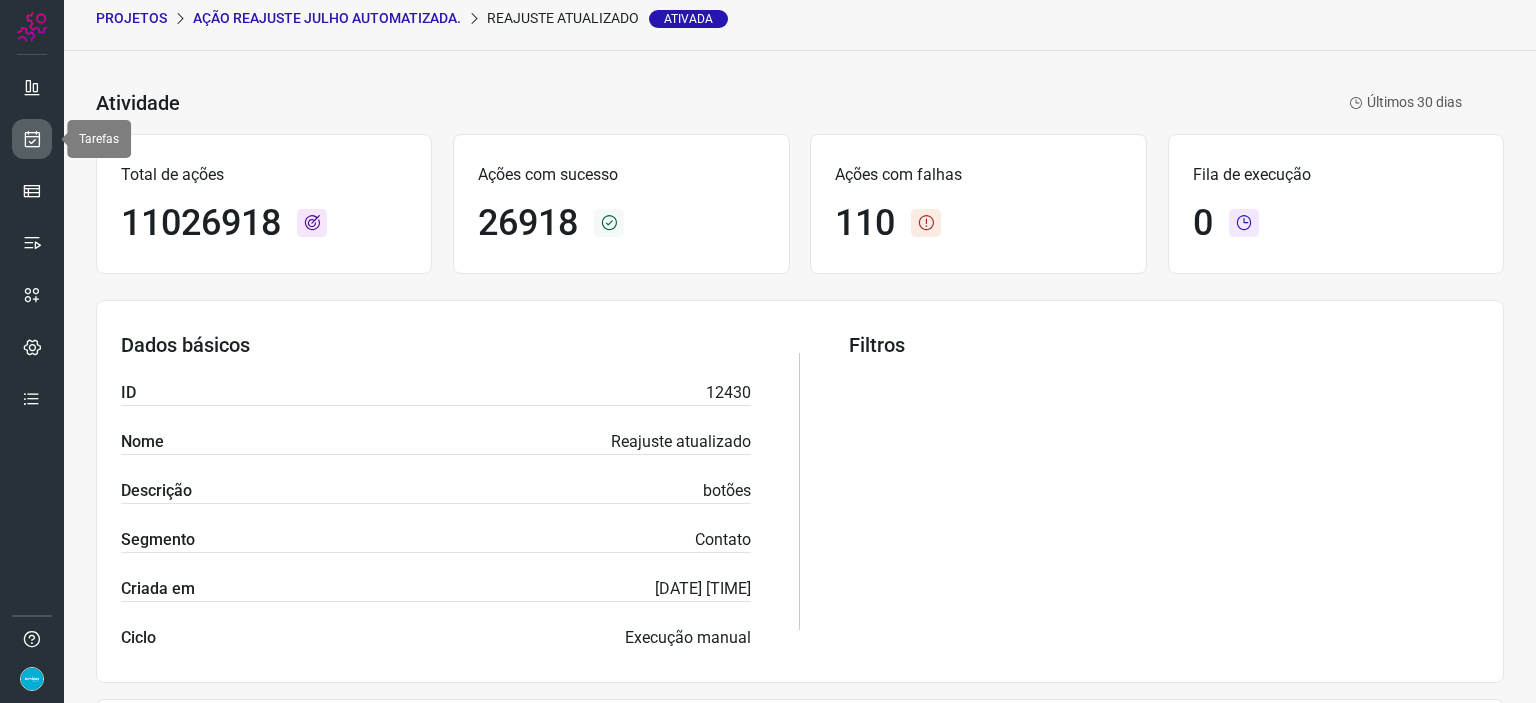 click at bounding box center (32, 139) 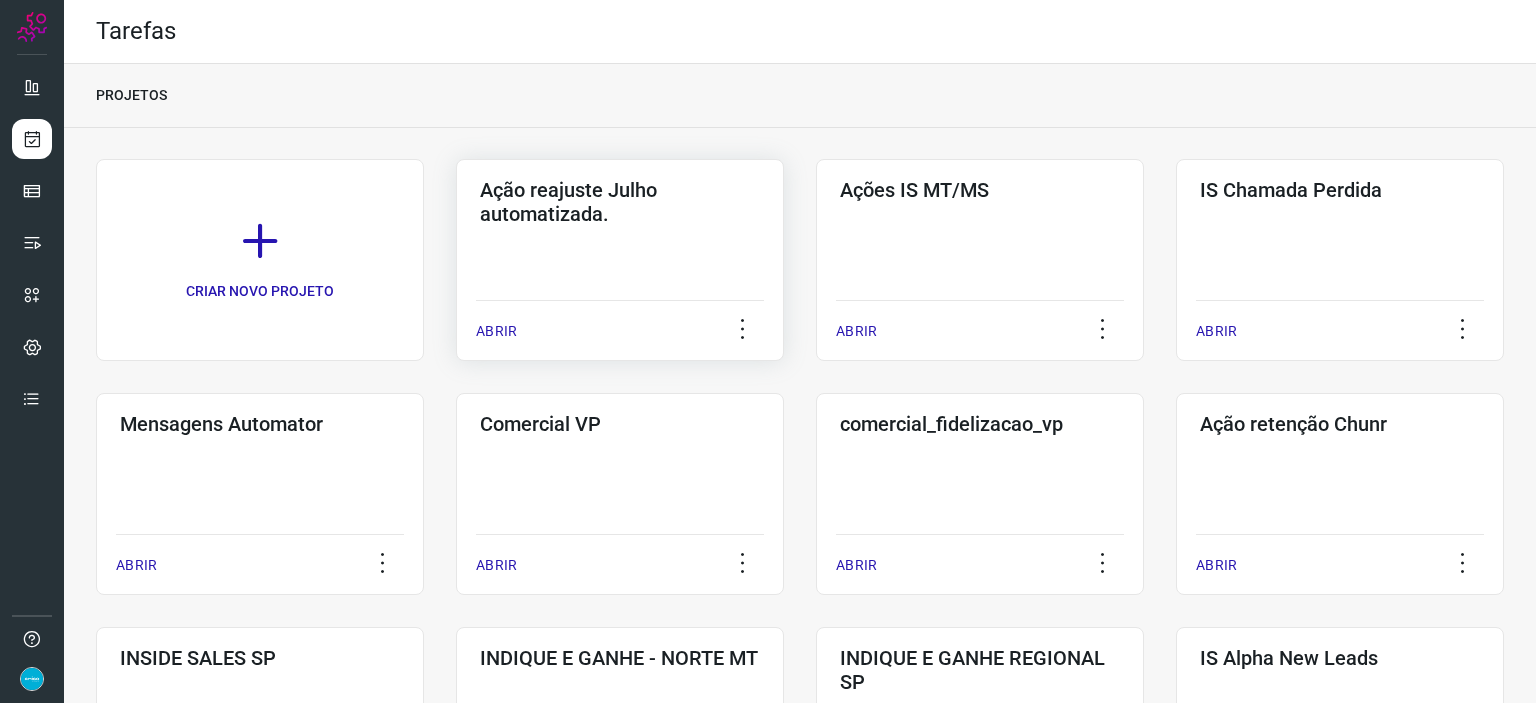 click on "ABRIR" at bounding box center (496, 331) 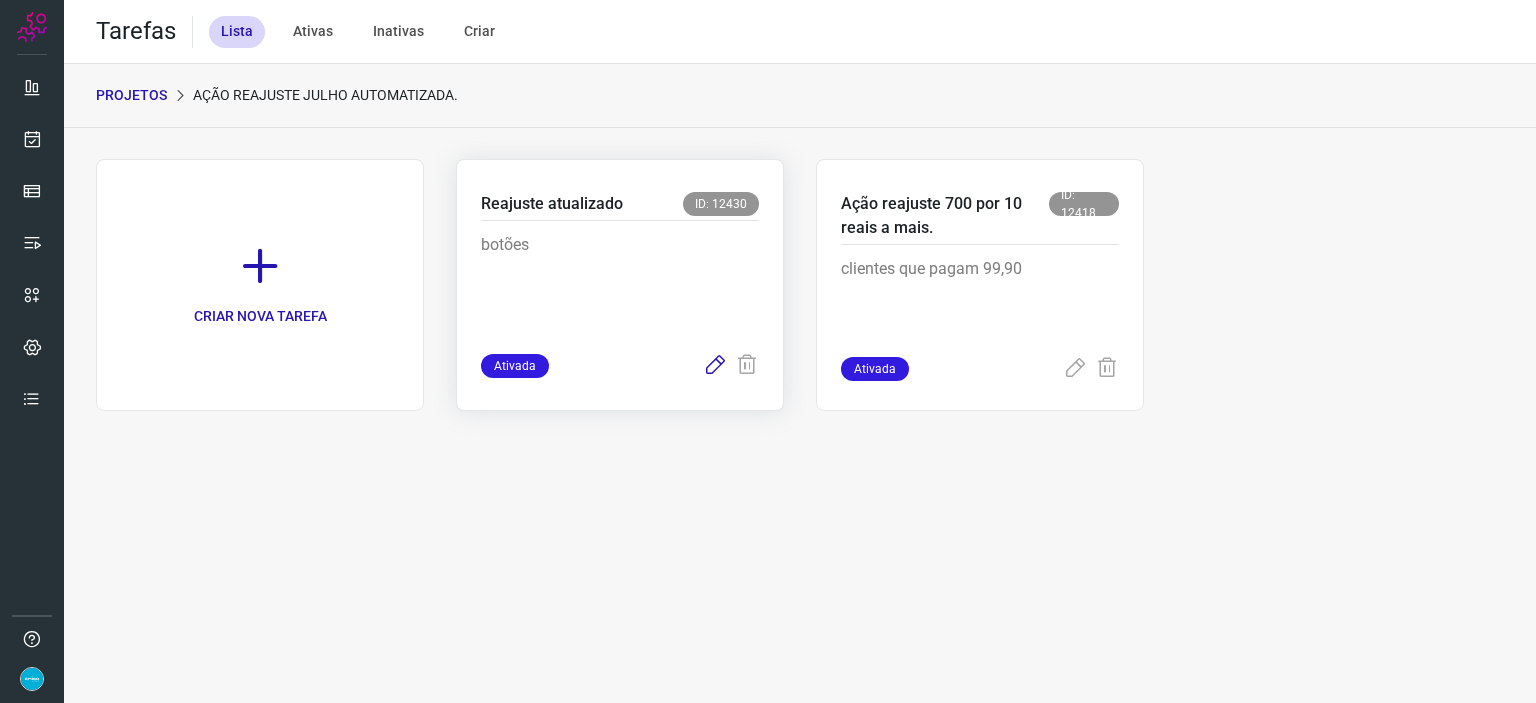 click at bounding box center (715, 366) 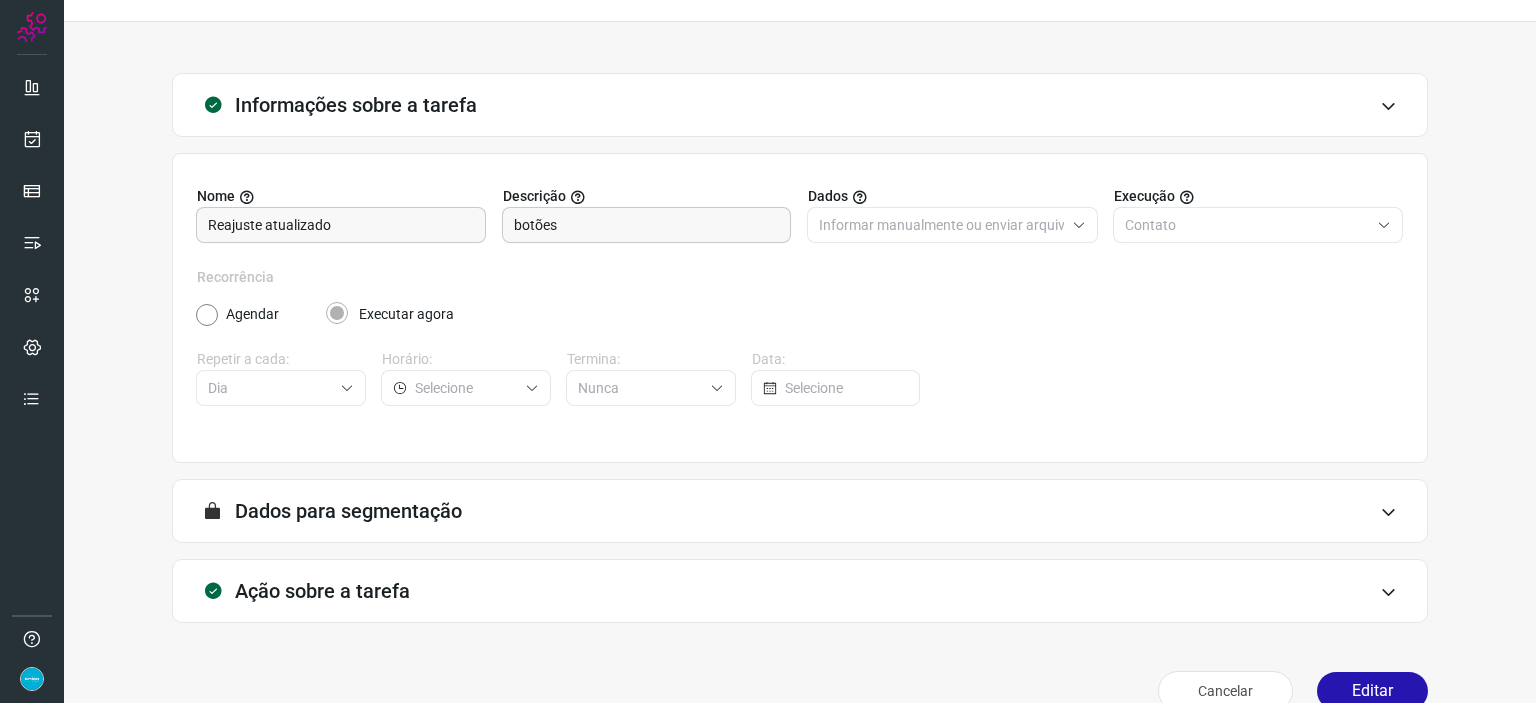 scroll, scrollTop: 77, scrollLeft: 0, axis: vertical 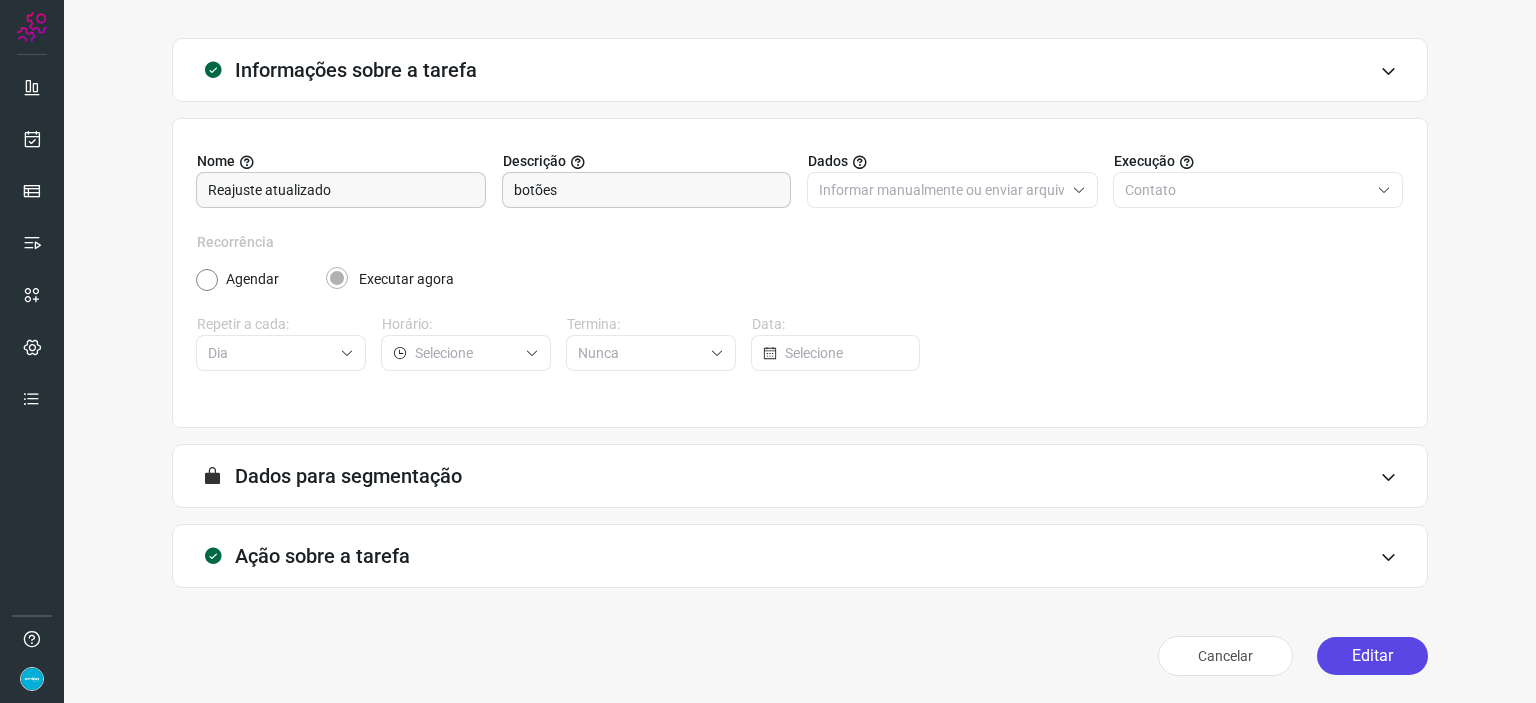 click on "Editar" at bounding box center [1372, 656] 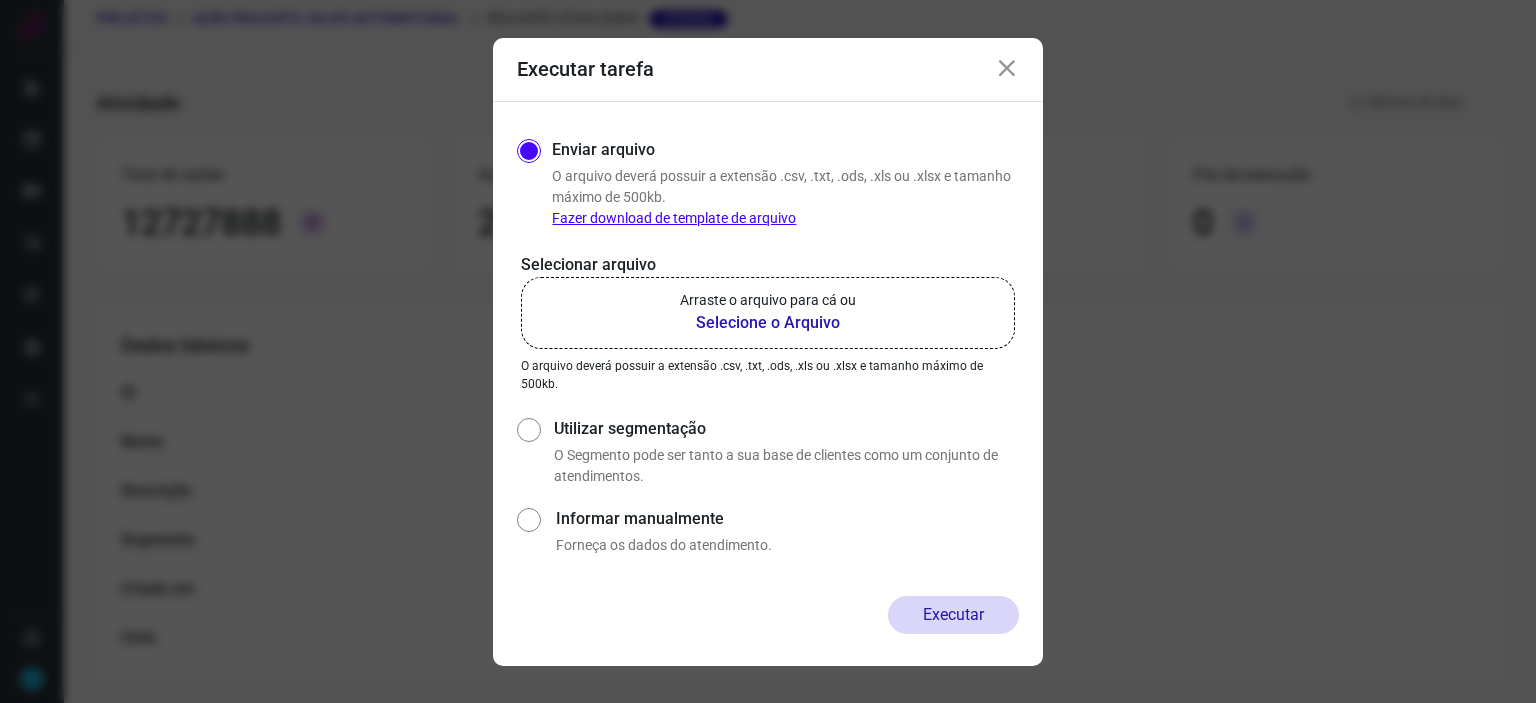 click on "Selecione o Arquivo" at bounding box center (768, 323) 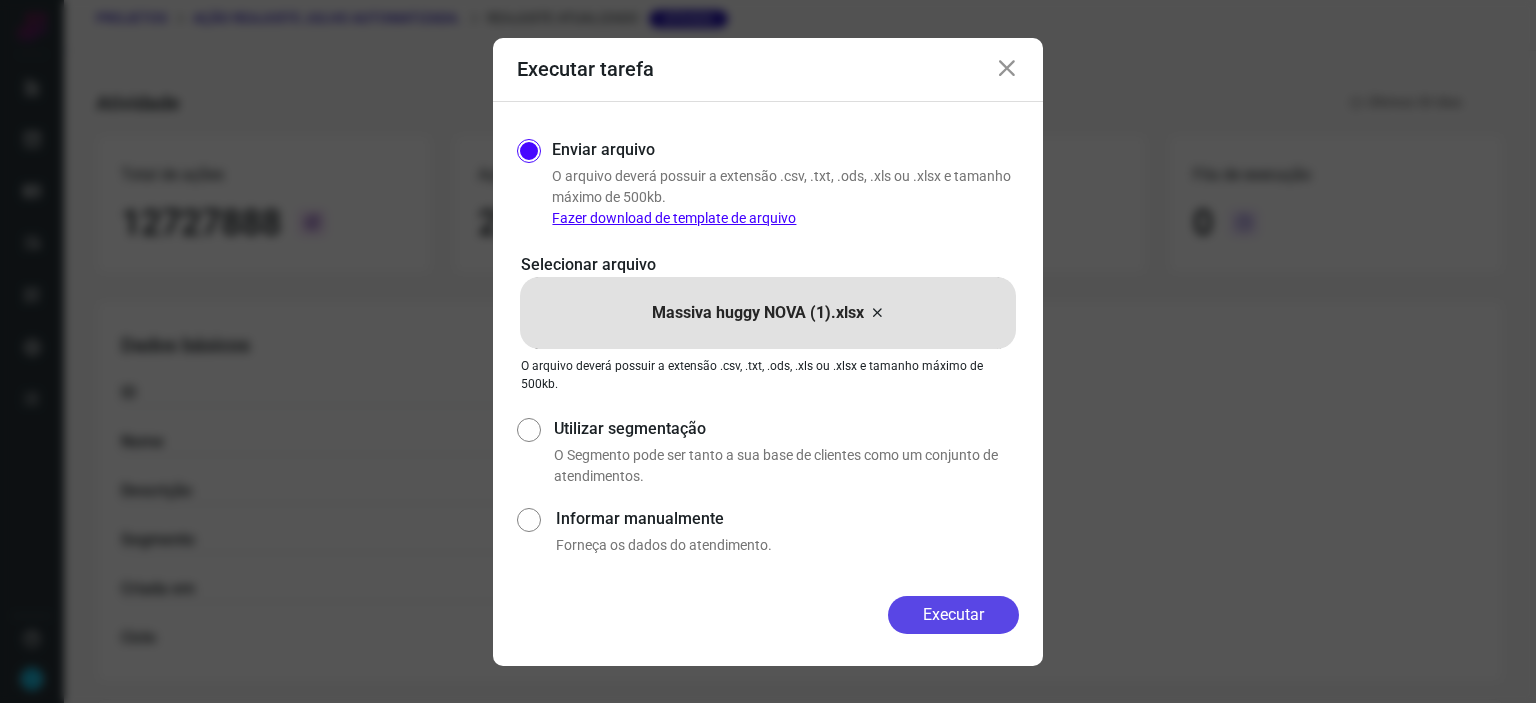 click on "Executar" at bounding box center [953, 615] 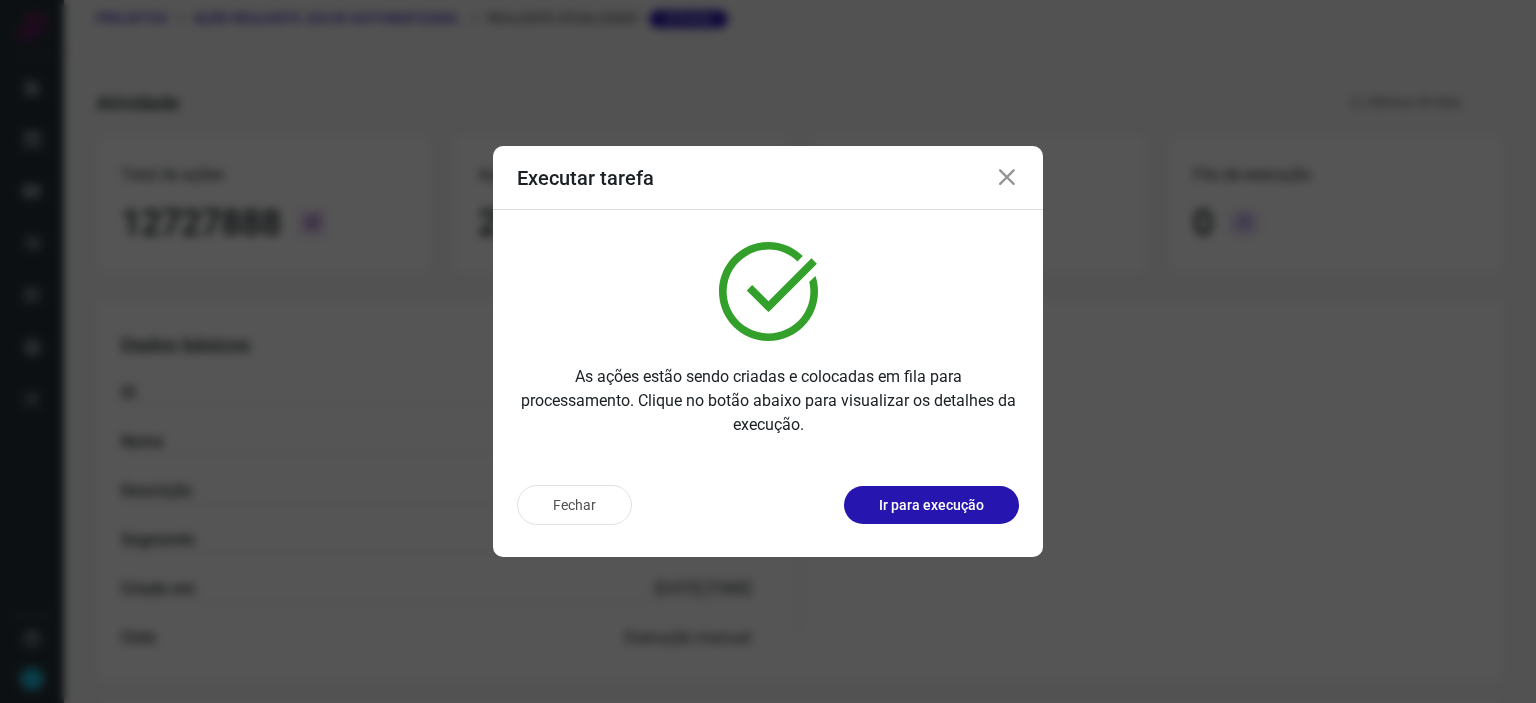 click at bounding box center (1007, 178) 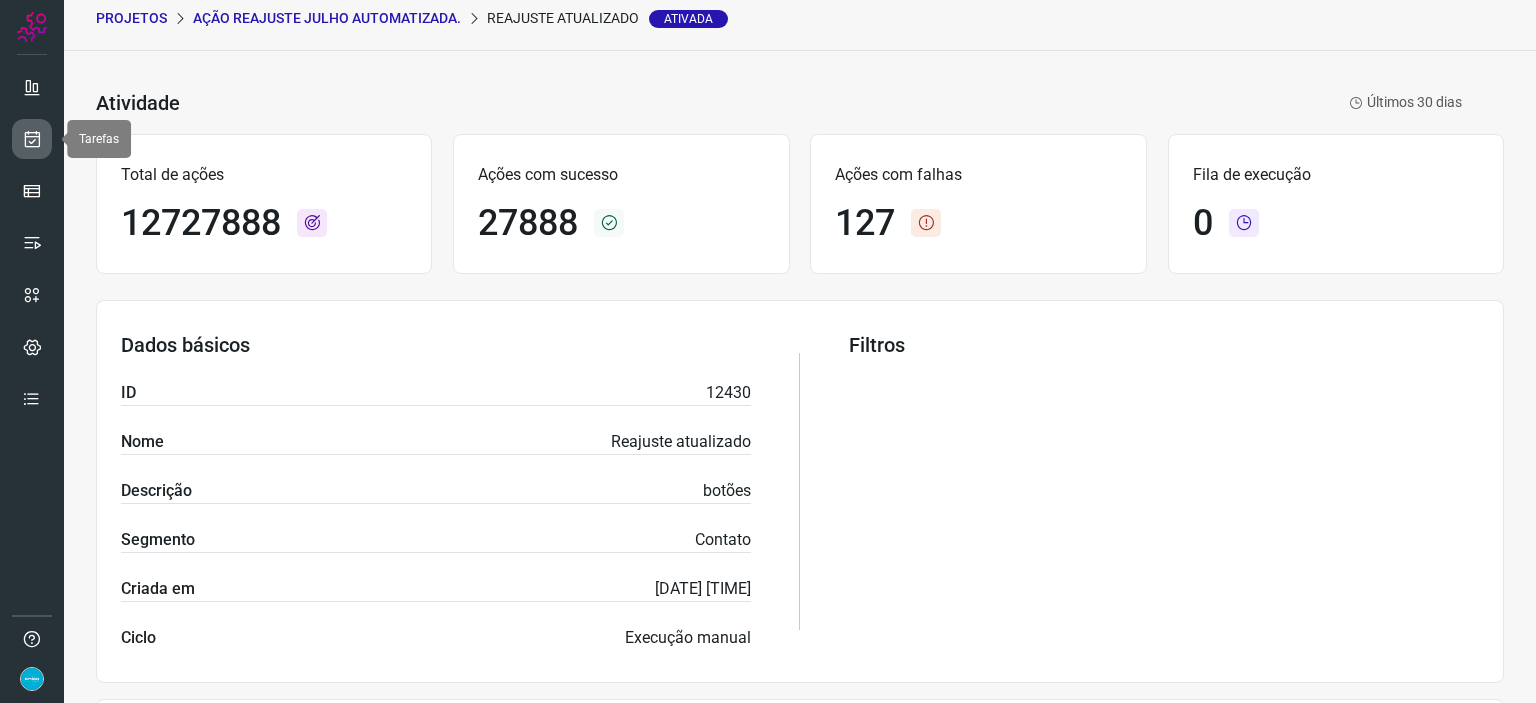 click at bounding box center [32, 139] 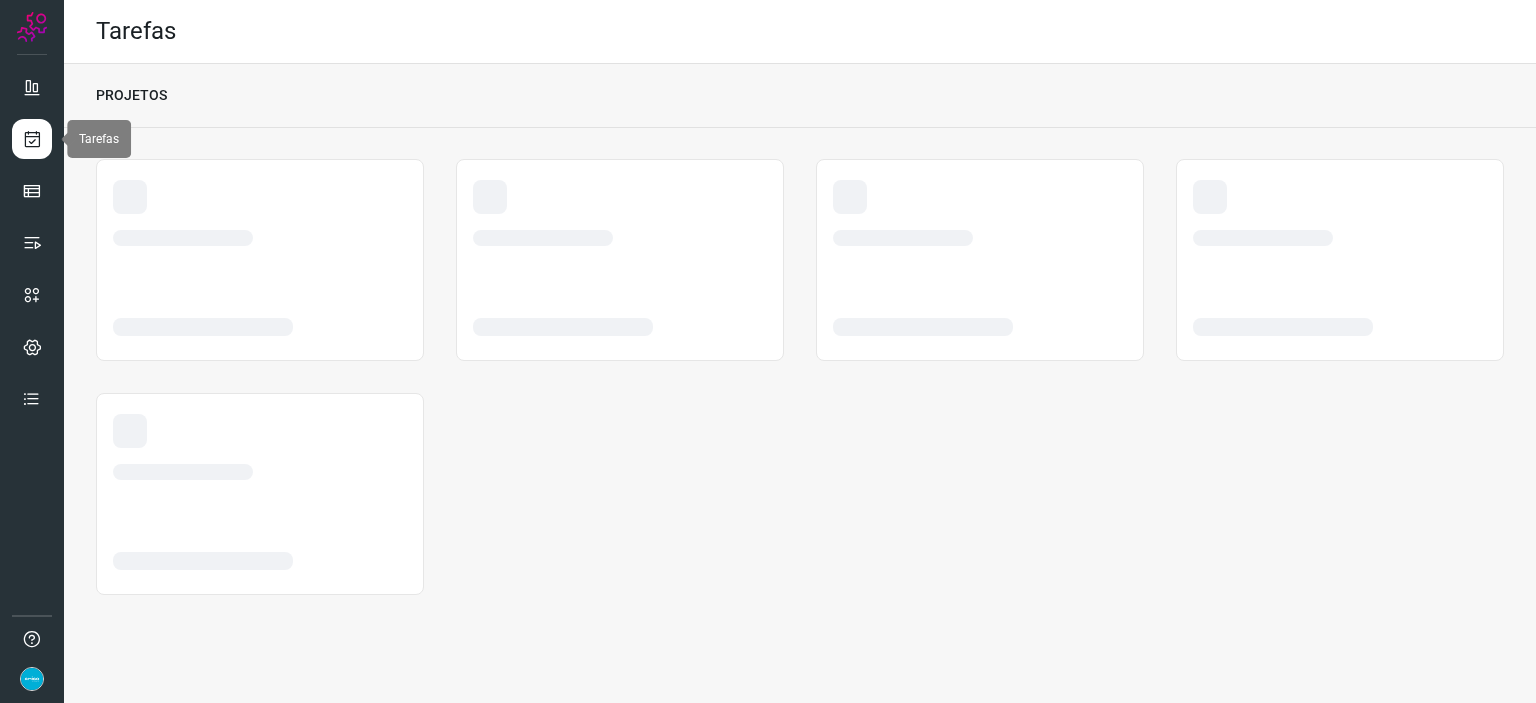 scroll, scrollTop: 0, scrollLeft: 0, axis: both 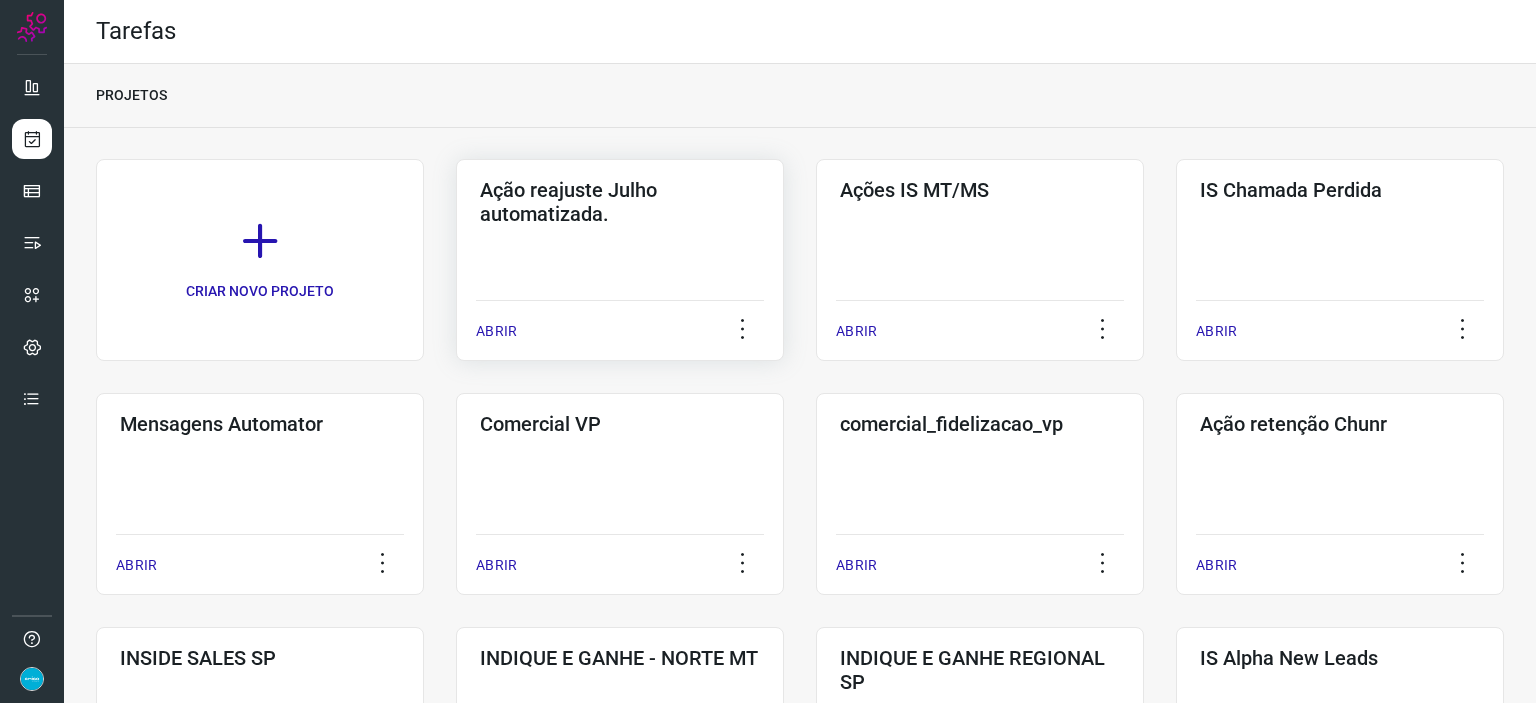 click on "ABRIR" at bounding box center (496, 331) 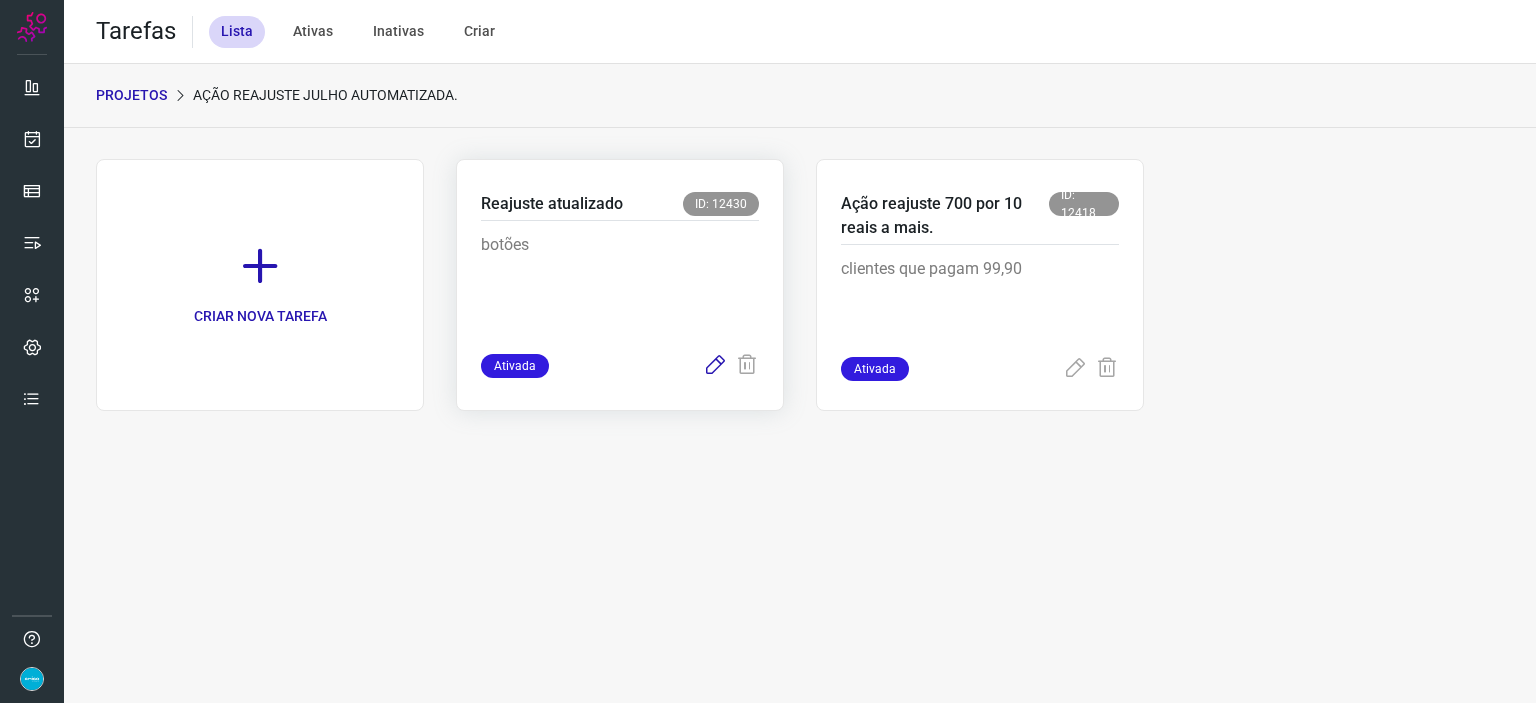 click at bounding box center (715, 366) 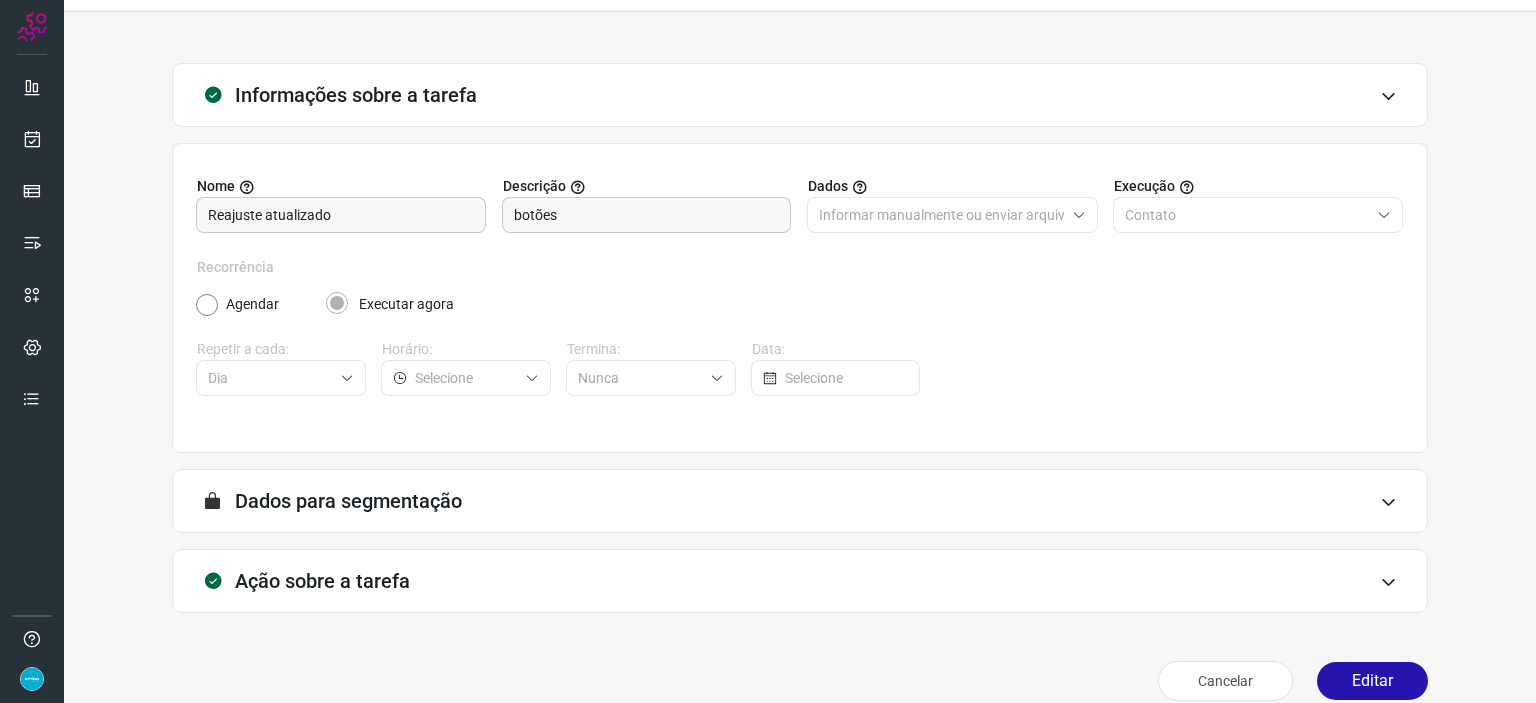 scroll, scrollTop: 77, scrollLeft: 0, axis: vertical 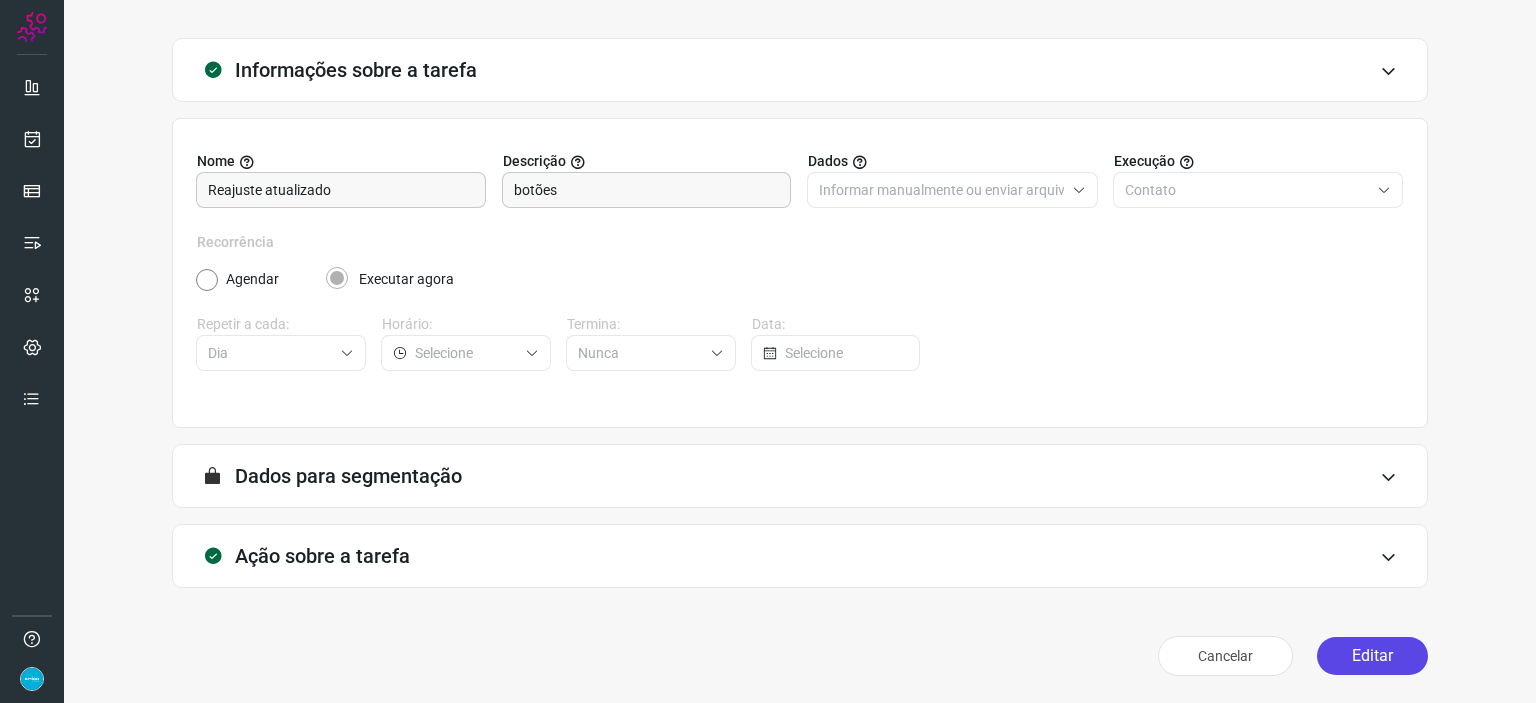 click on "Editar" at bounding box center [1372, 656] 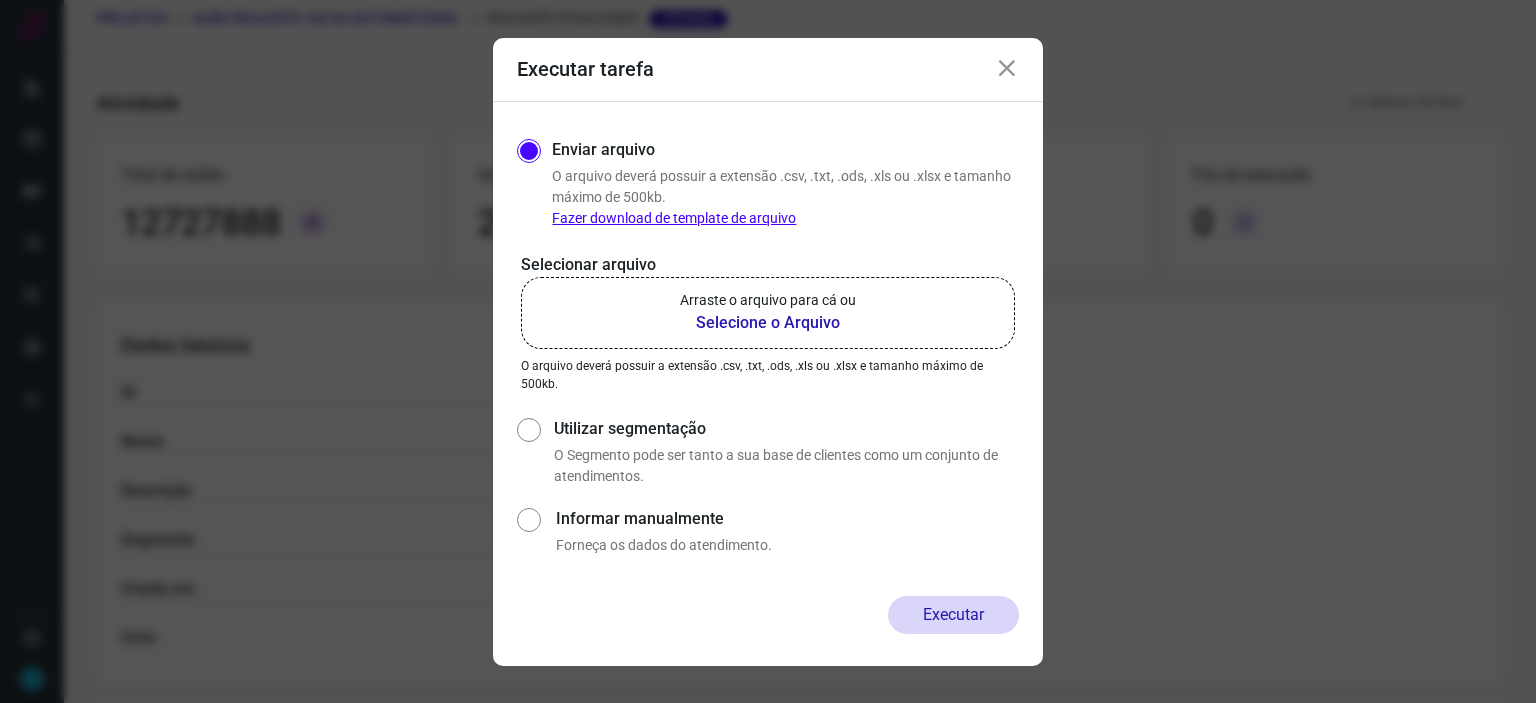 click on "Selecione o Arquivo" at bounding box center (768, 323) 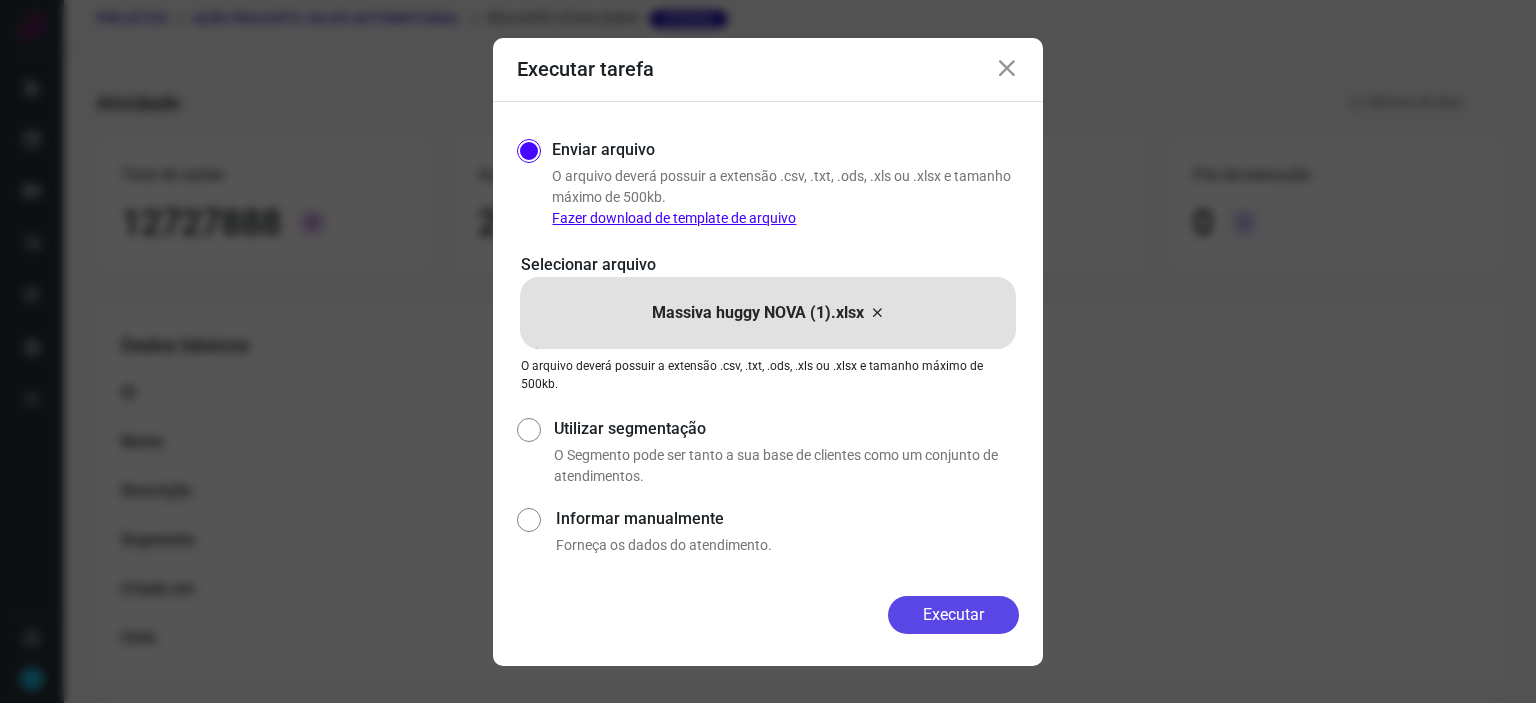 click on "Executar" at bounding box center (953, 615) 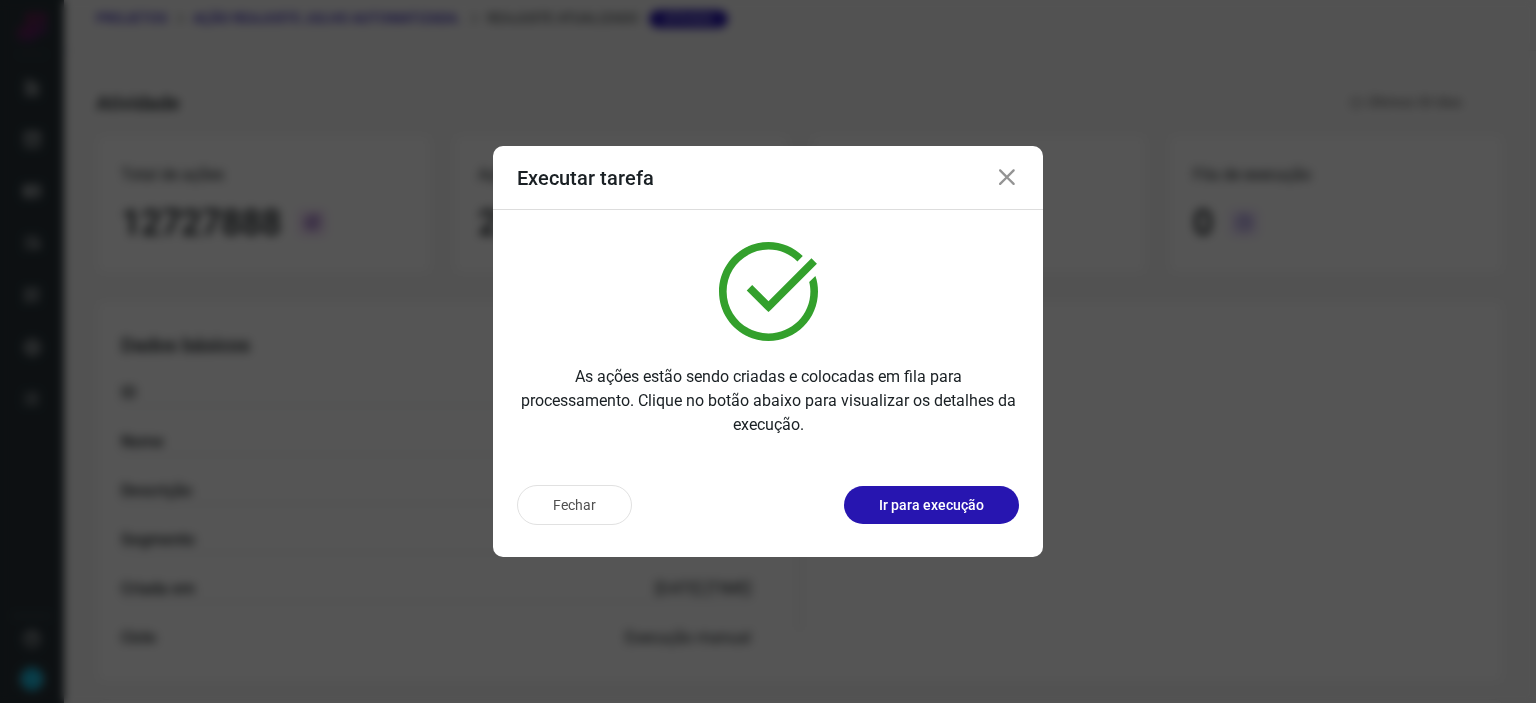 click at bounding box center (1007, 178) 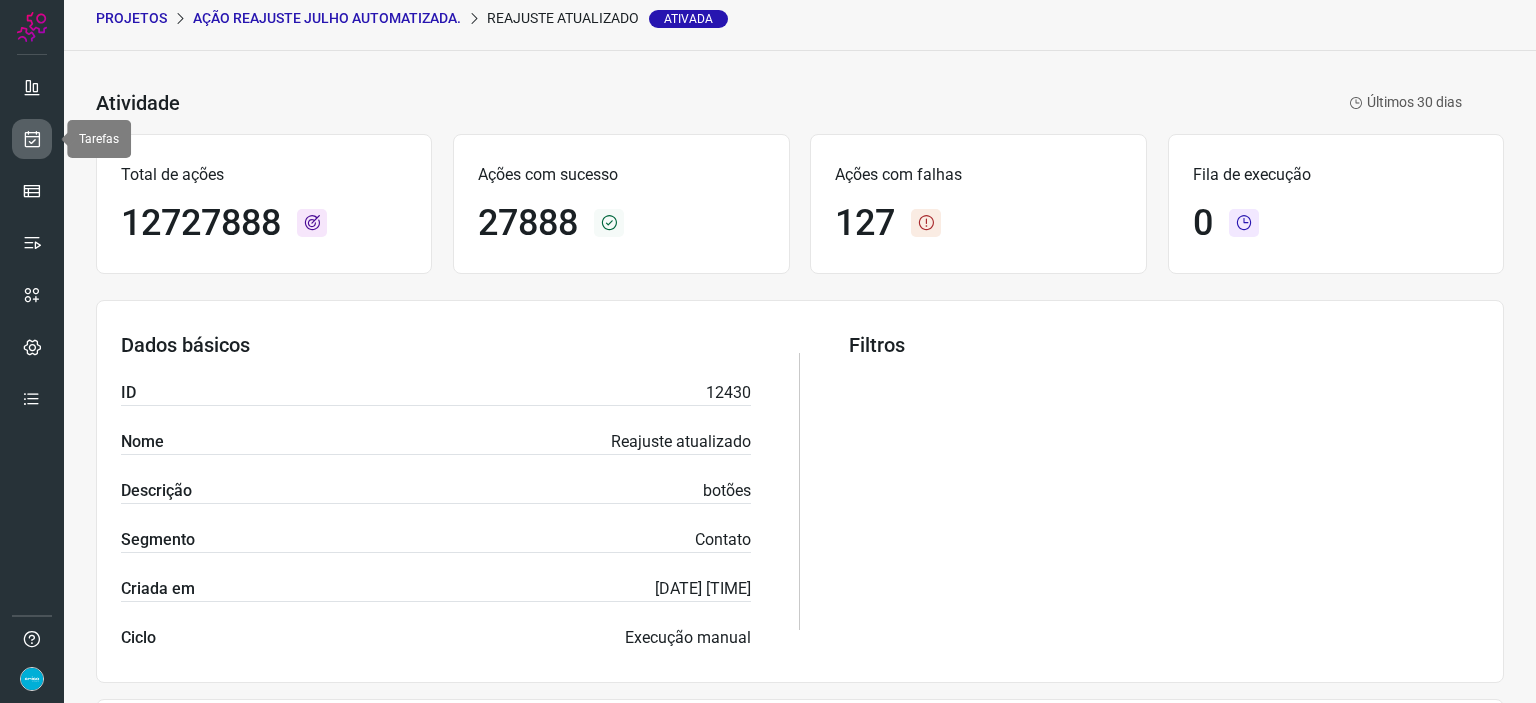 click at bounding box center (32, 139) 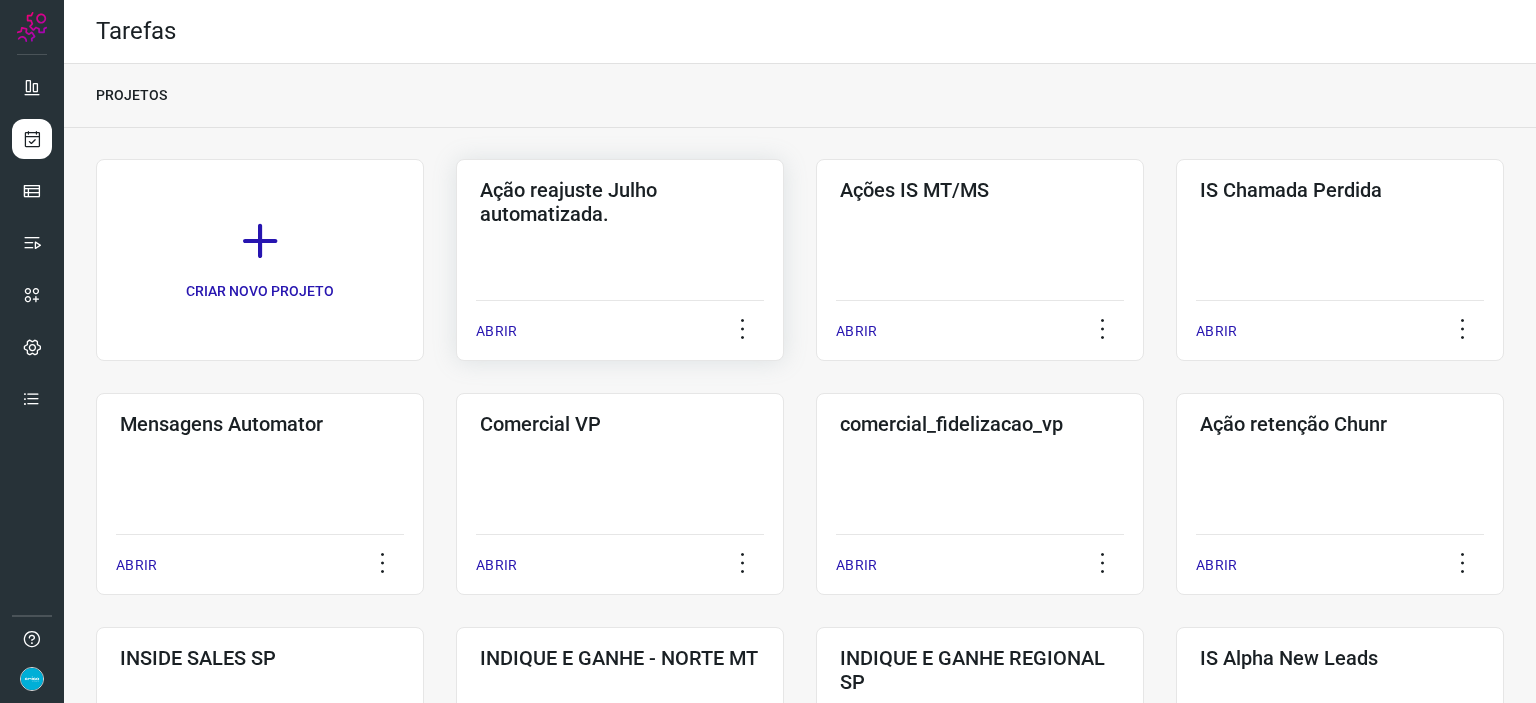 click on "ABRIR" at bounding box center (496, 331) 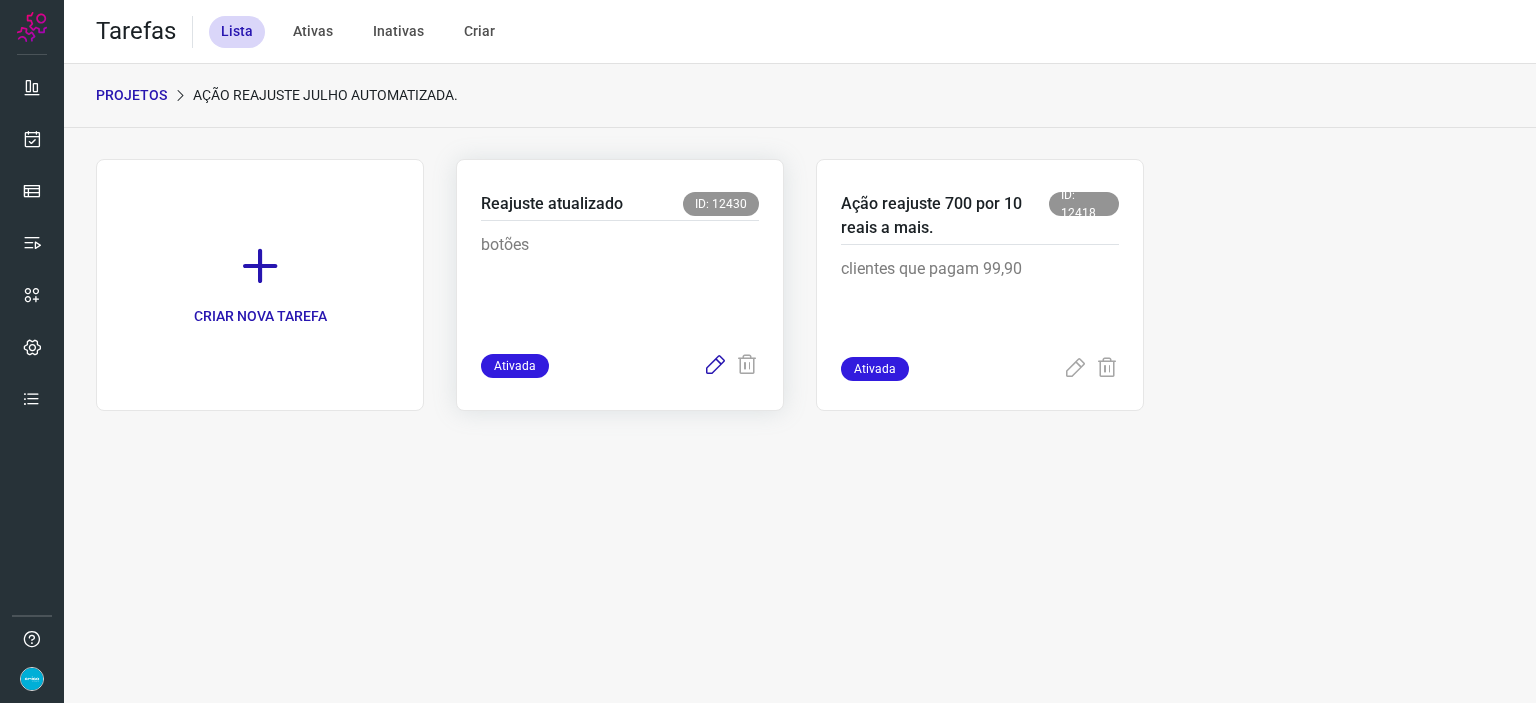 click at bounding box center [715, 366] 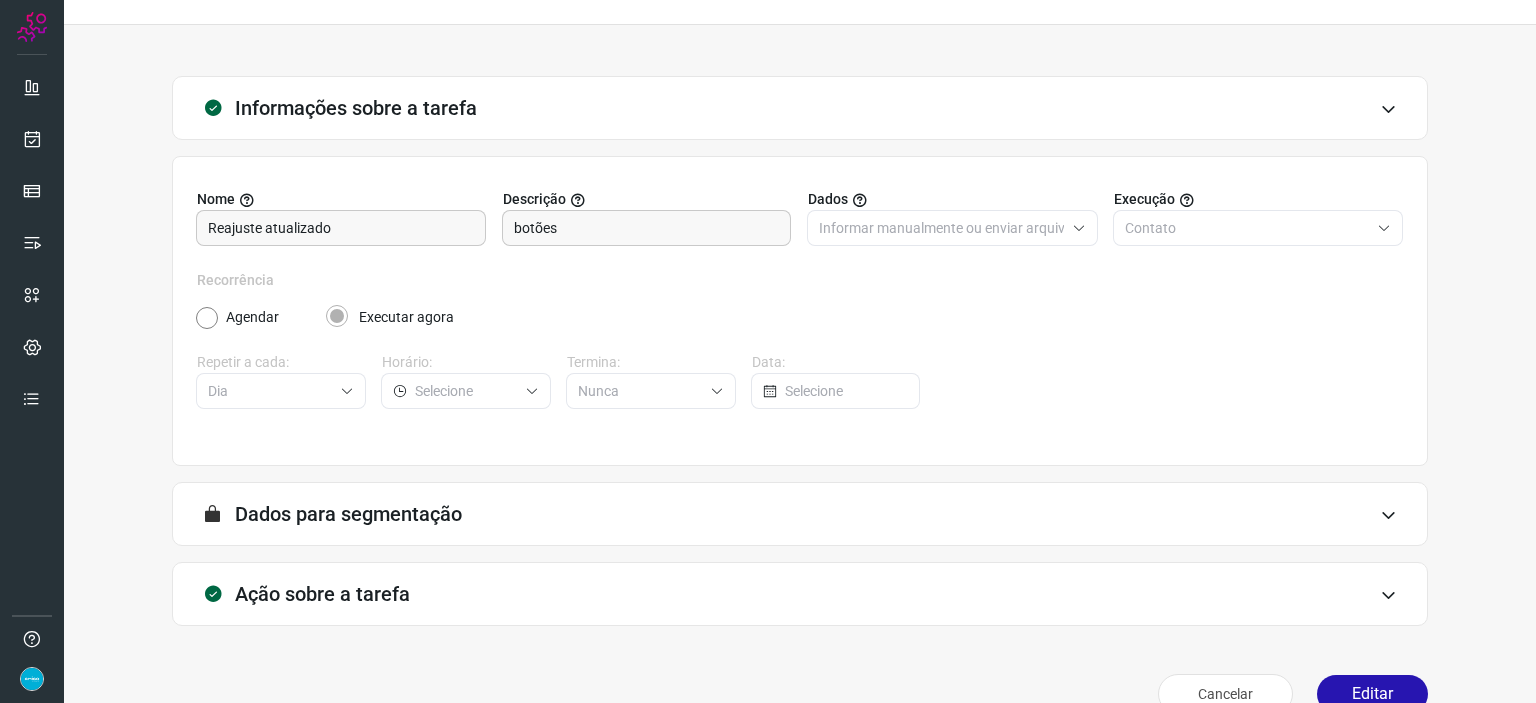 scroll, scrollTop: 77, scrollLeft: 0, axis: vertical 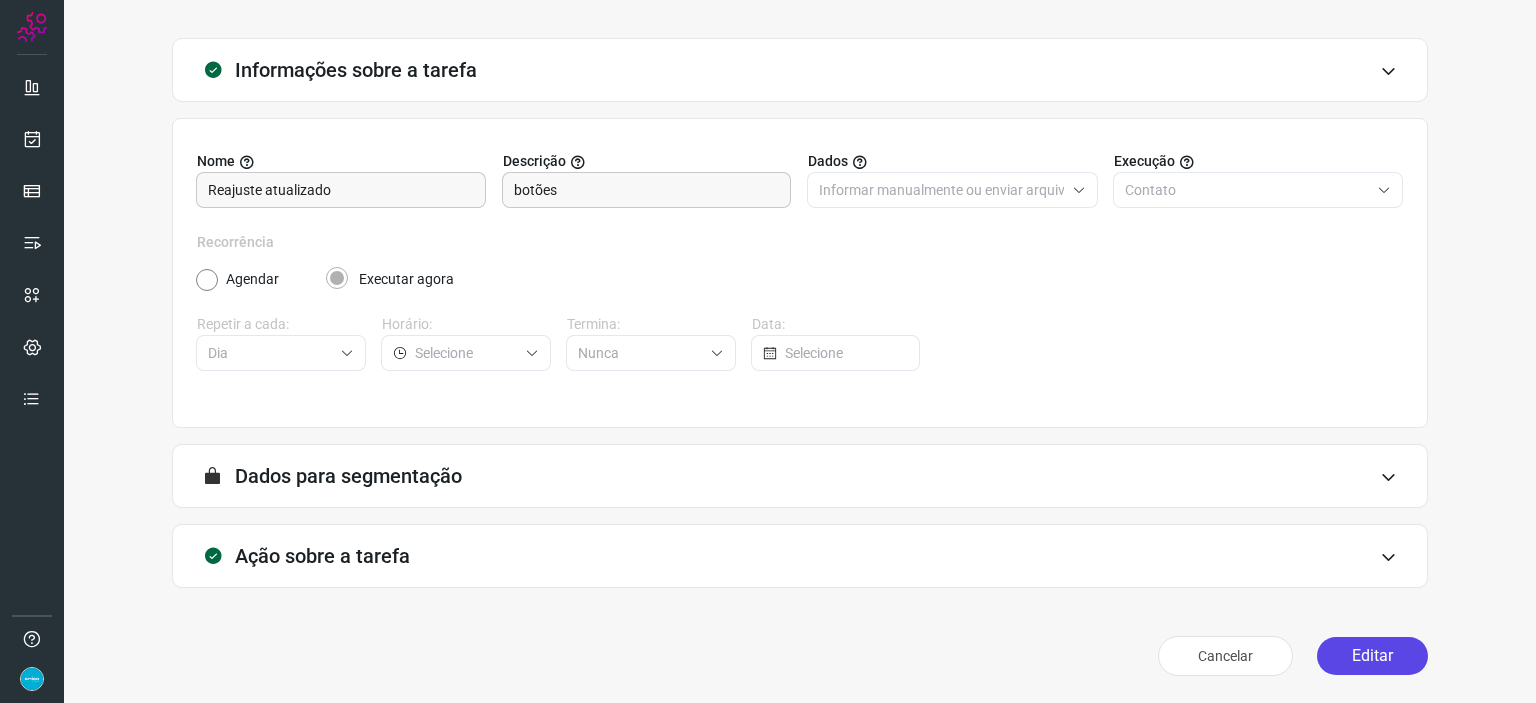 click on "Editar" at bounding box center [1372, 656] 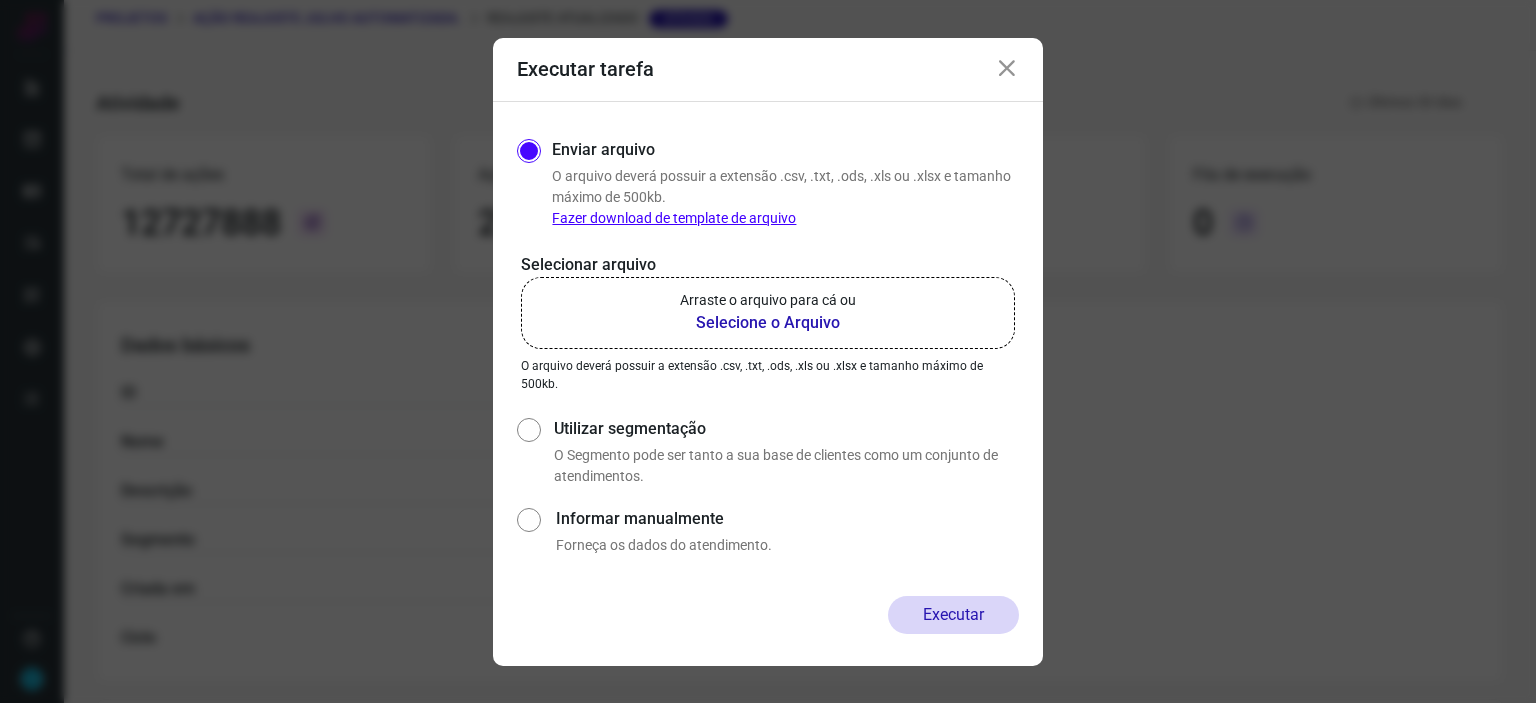 click on "Selecione o Arquivo" at bounding box center (768, 323) 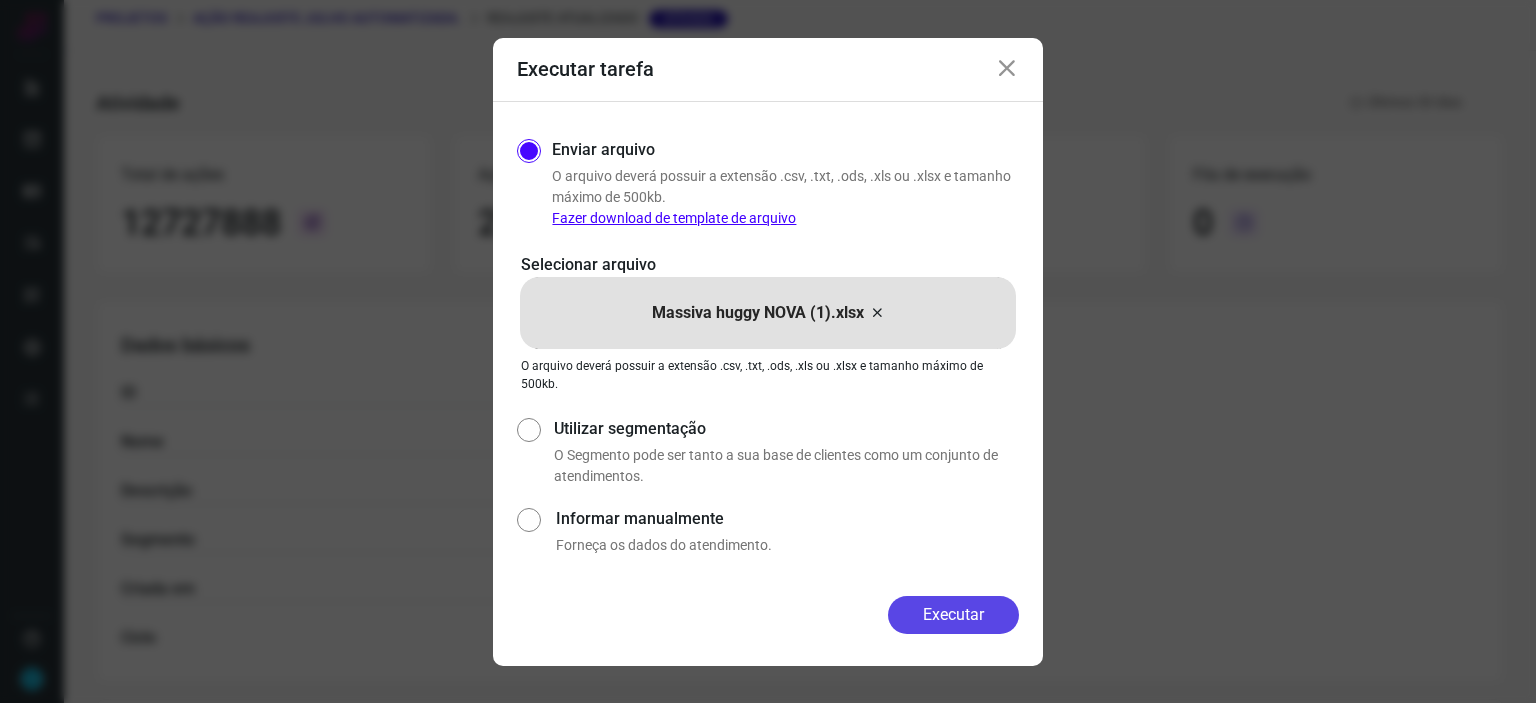 click on "Executar" at bounding box center (953, 615) 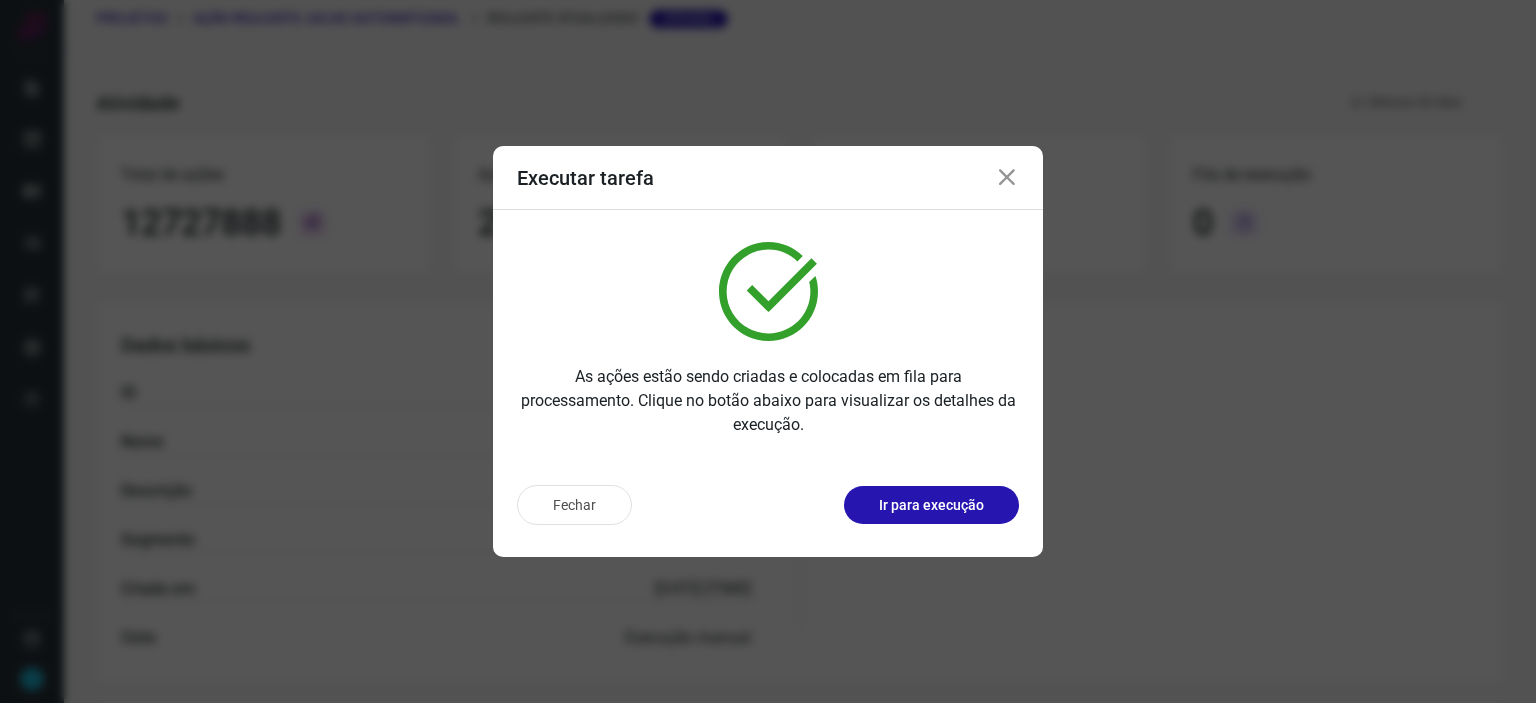 click at bounding box center [1007, 178] 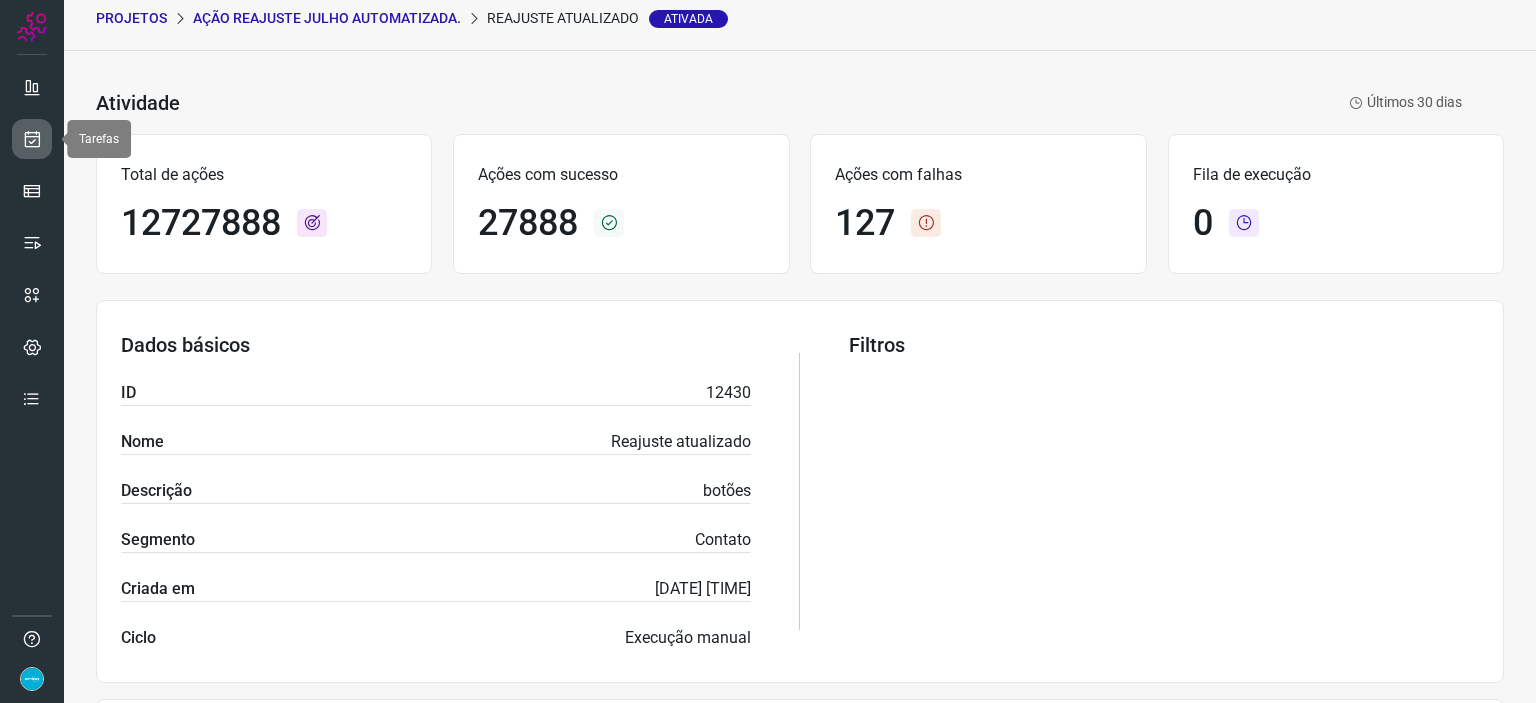 click at bounding box center (32, 139) 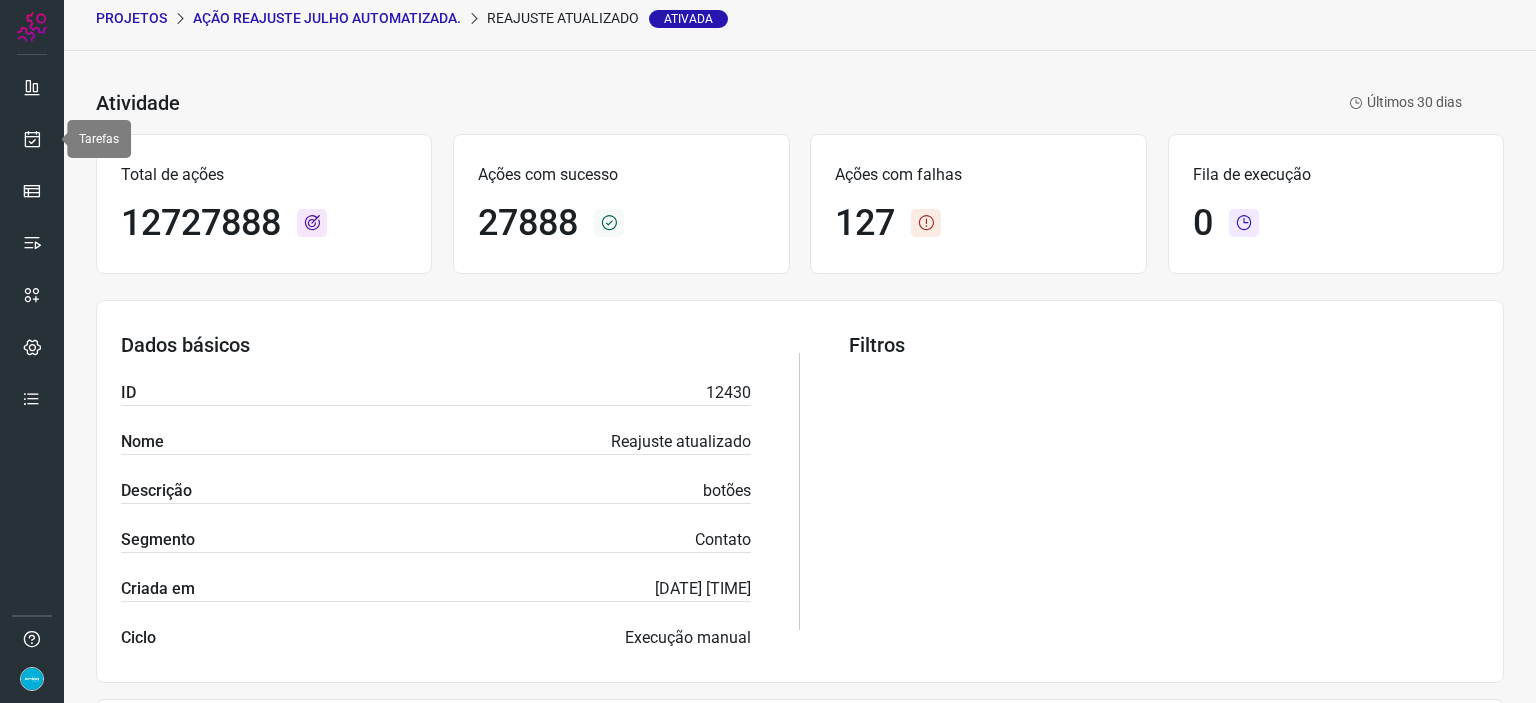 scroll, scrollTop: 0, scrollLeft: 0, axis: both 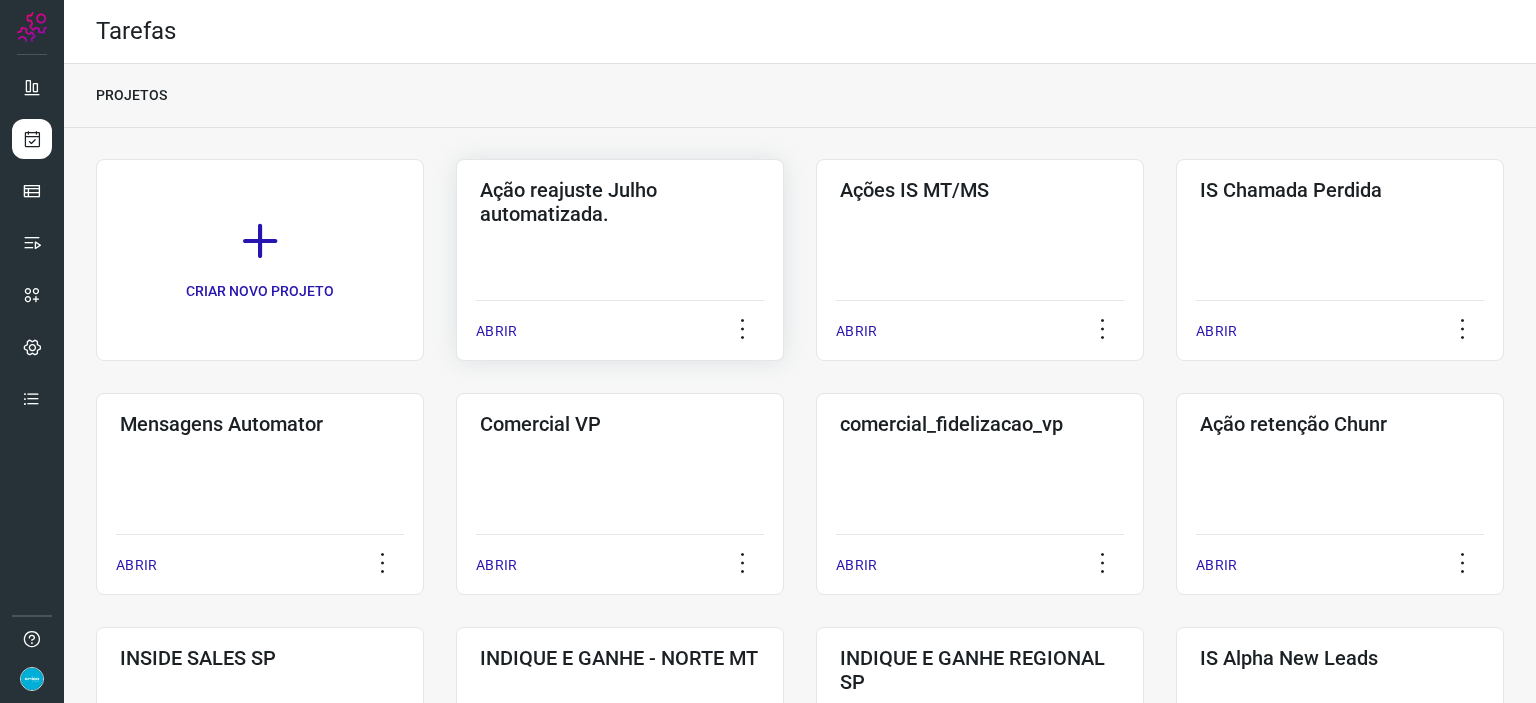 click on "ABRIR" at bounding box center [496, 331] 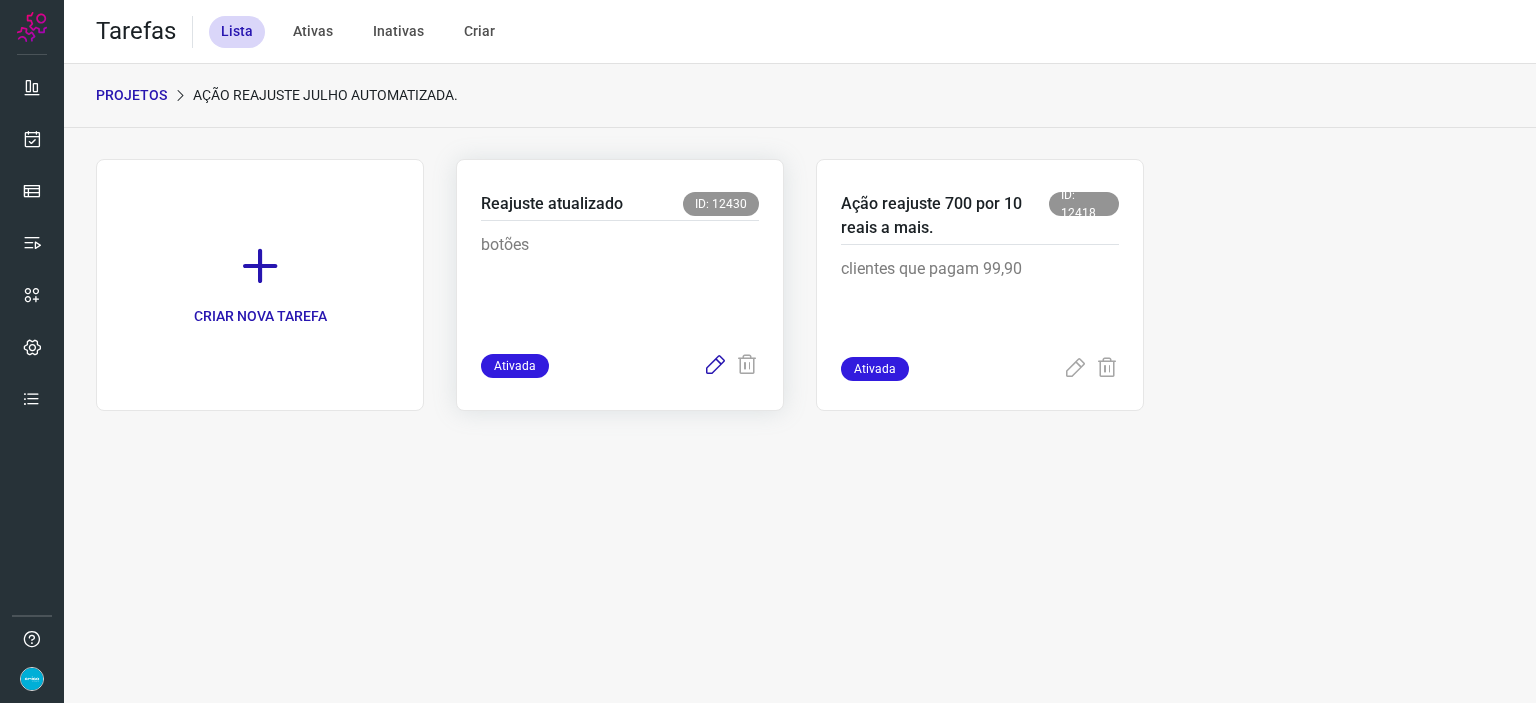 click at bounding box center (715, 366) 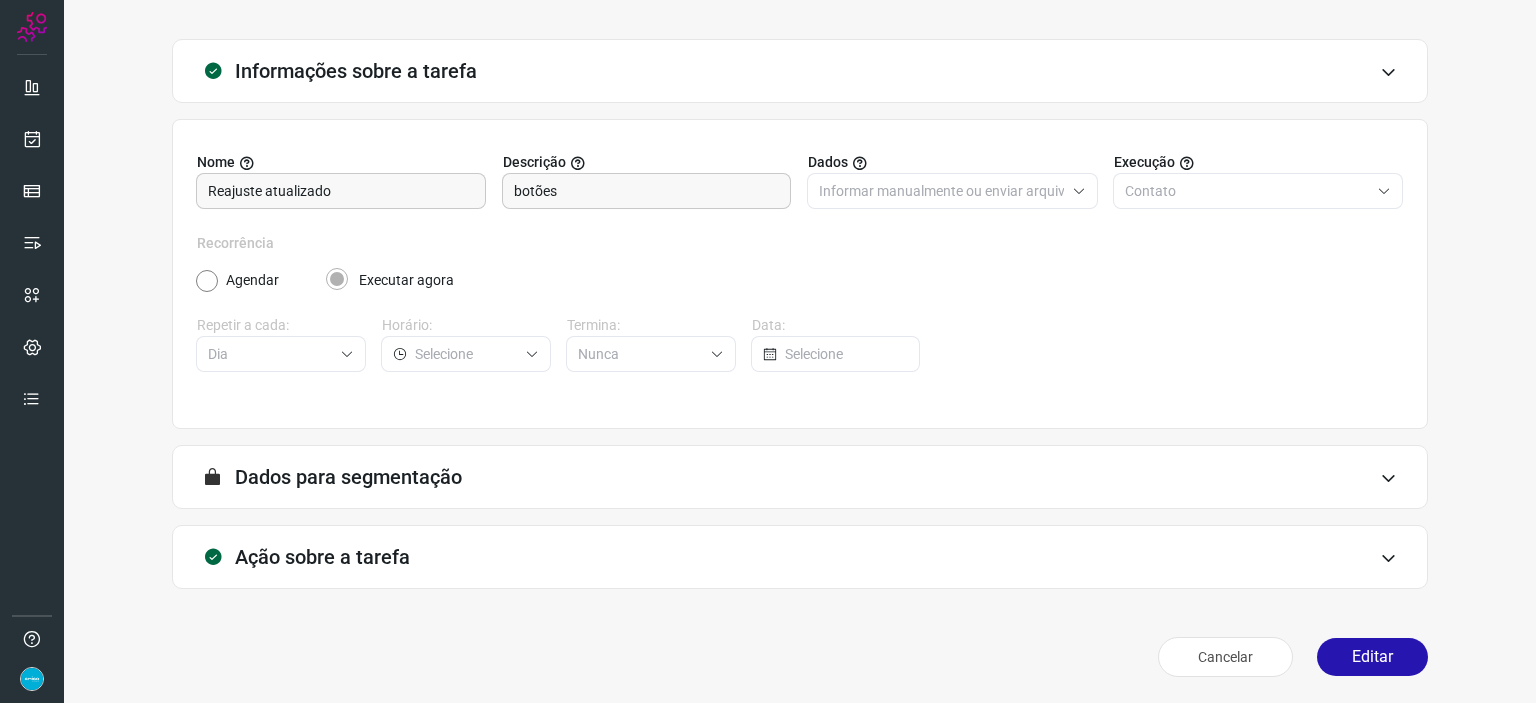 scroll, scrollTop: 77, scrollLeft: 0, axis: vertical 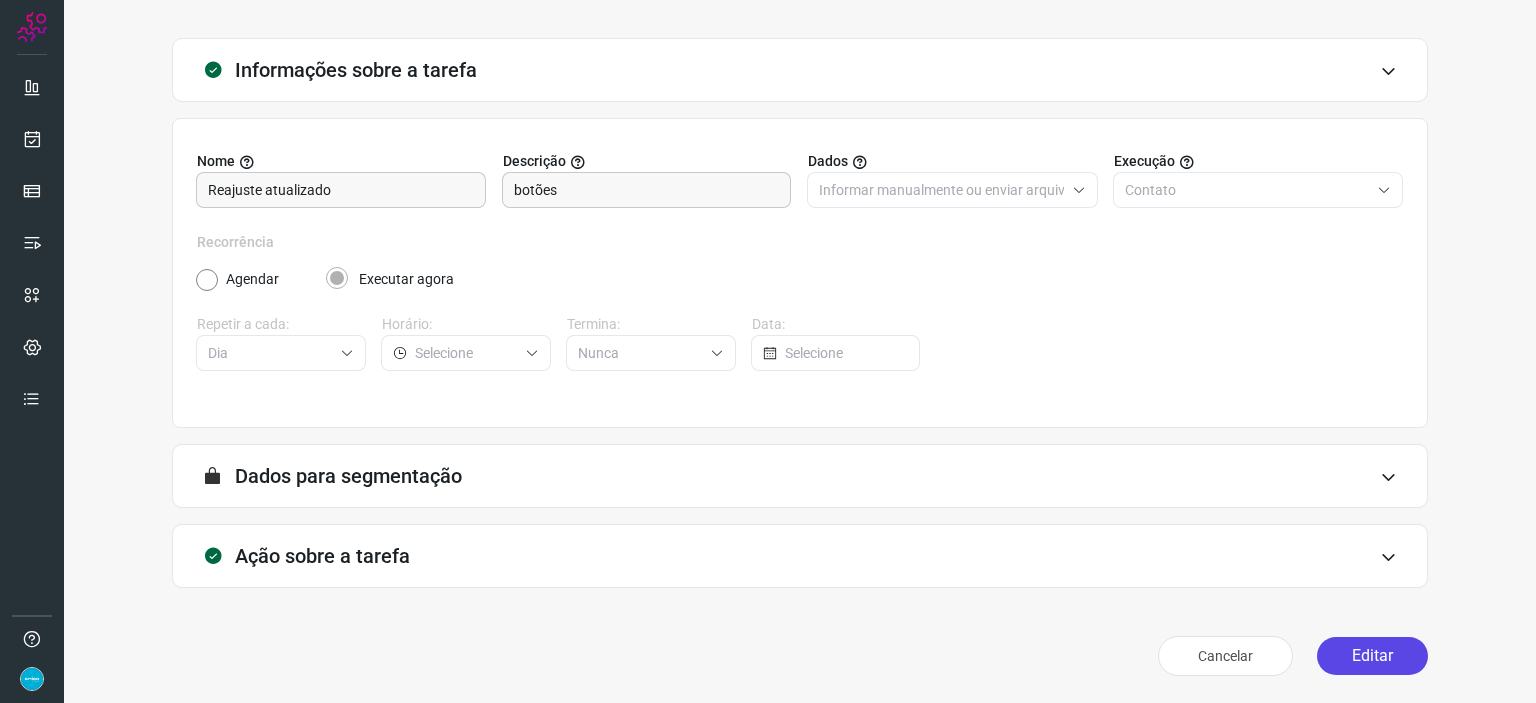 click on "Editar" at bounding box center [1372, 656] 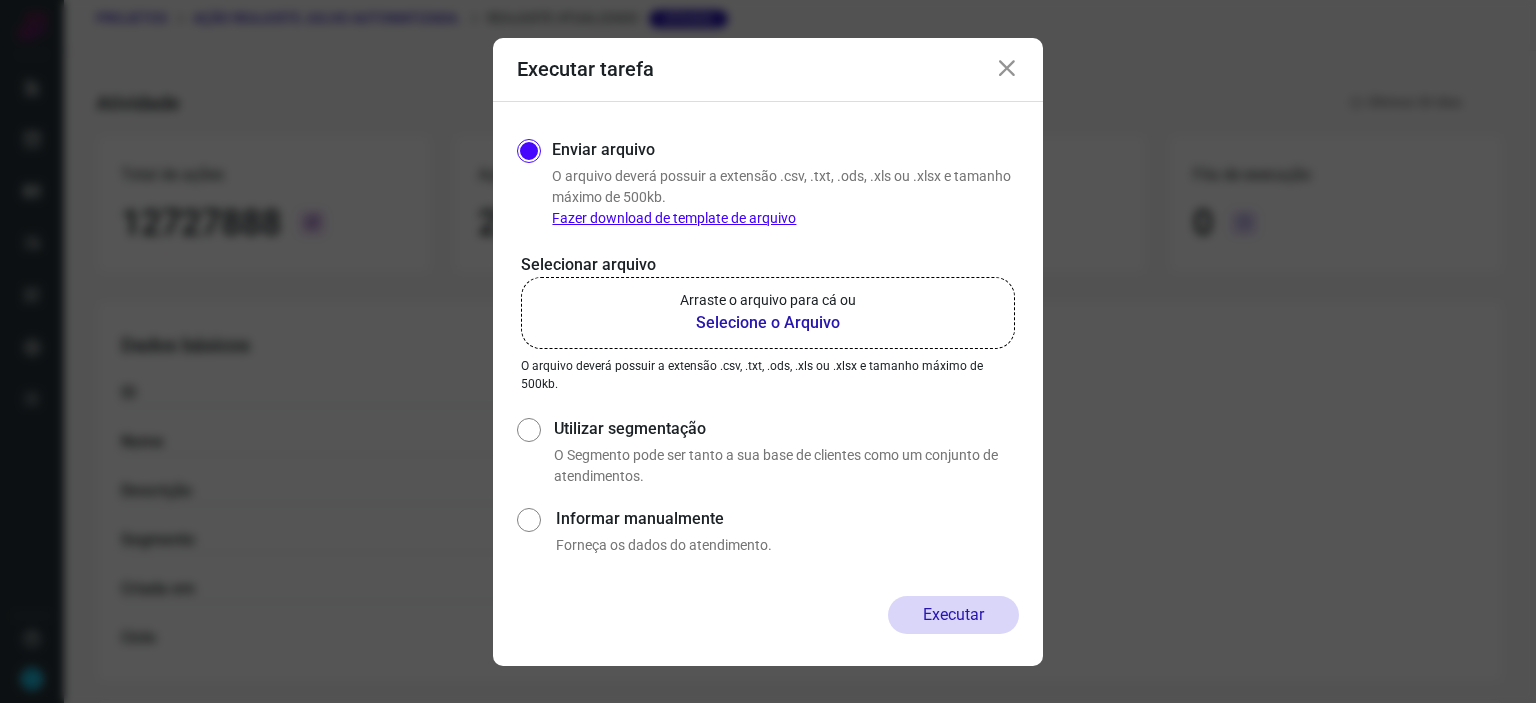 click on "Selecione o Arquivo" at bounding box center (768, 323) 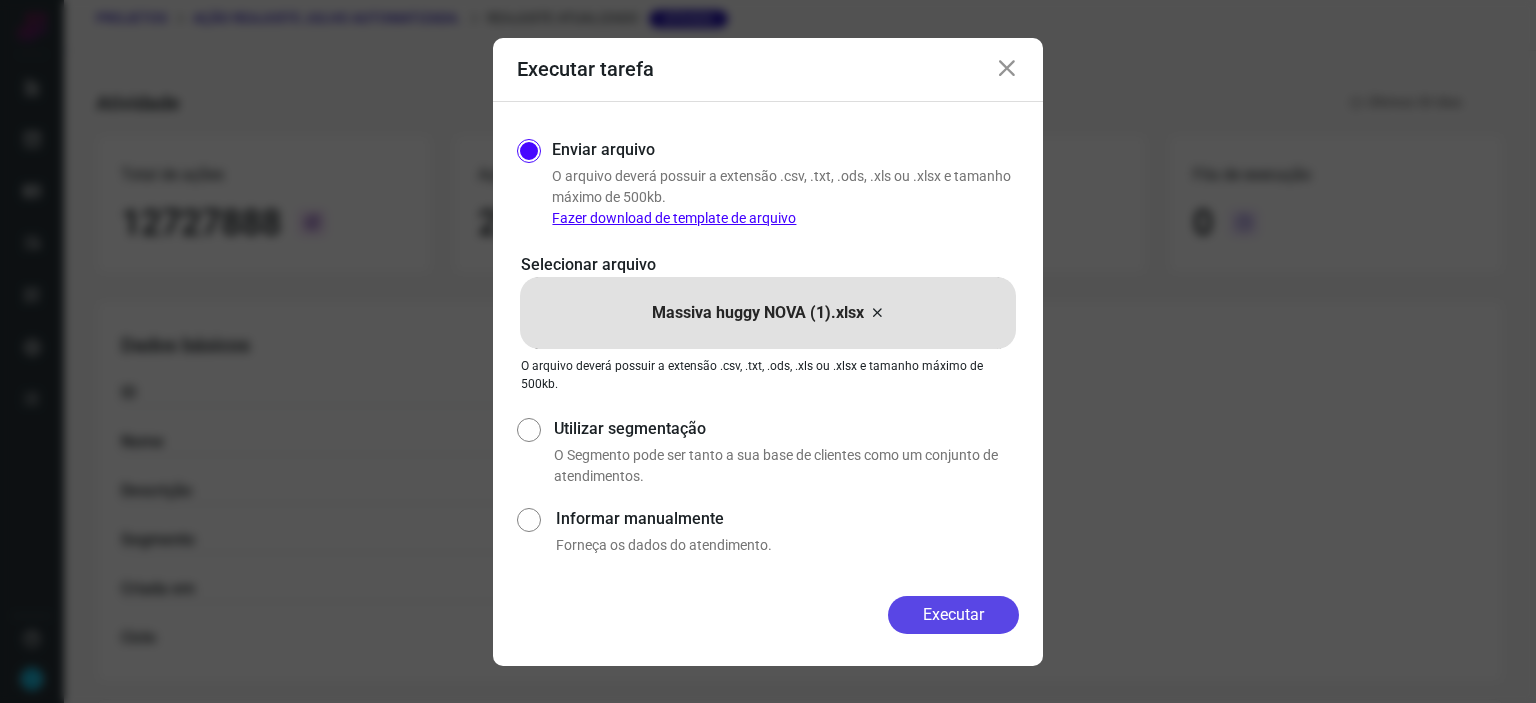 click on "Executar" at bounding box center (953, 615) 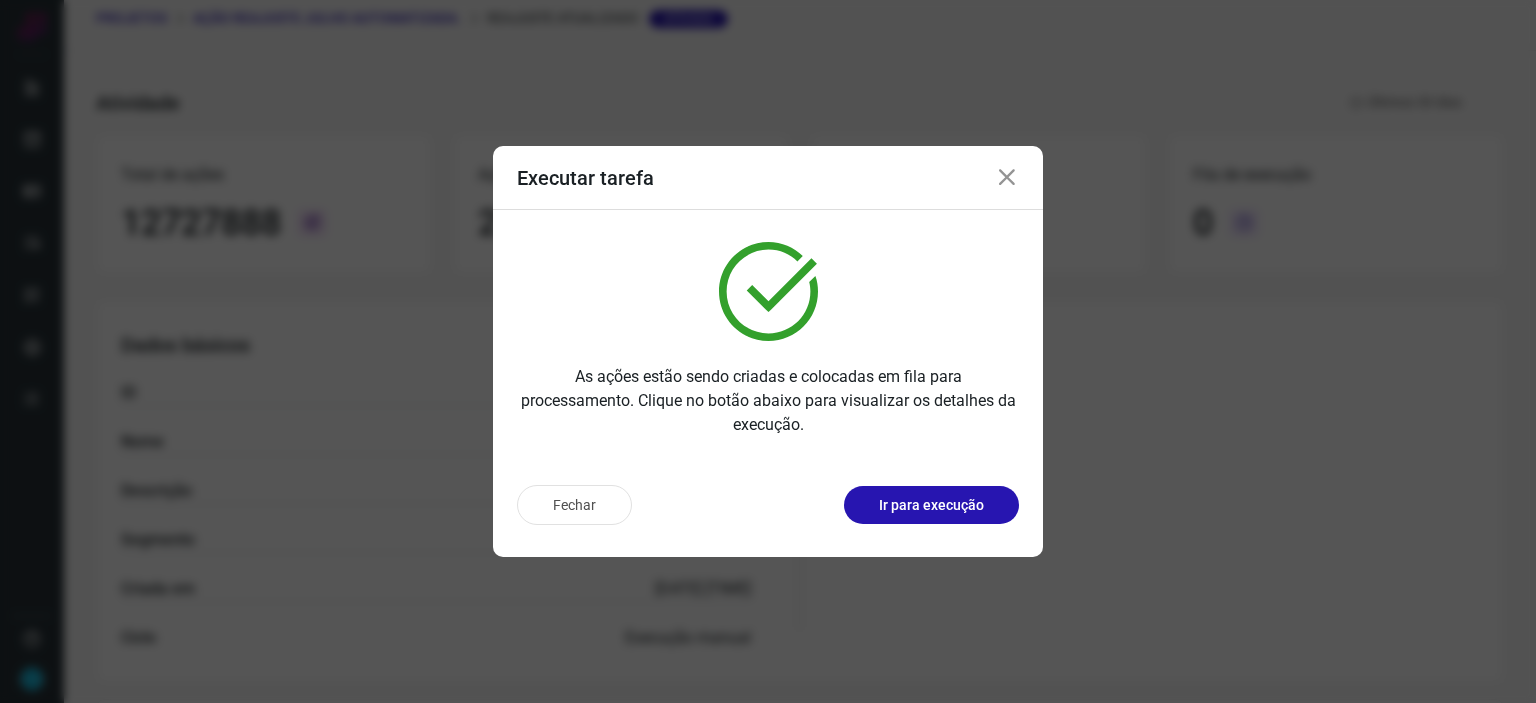 click at bounding box center [1007, 178] 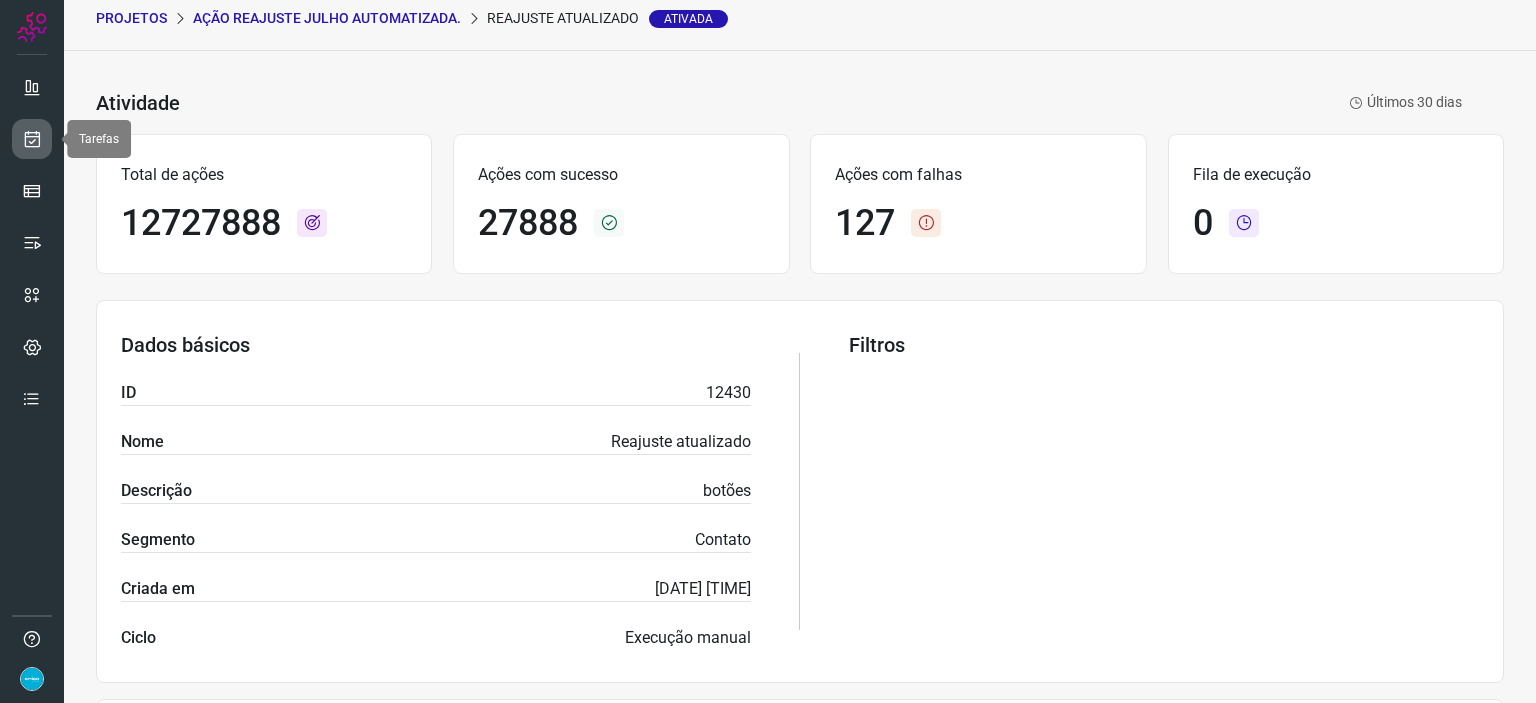 click at bounding box center [32, 139] 